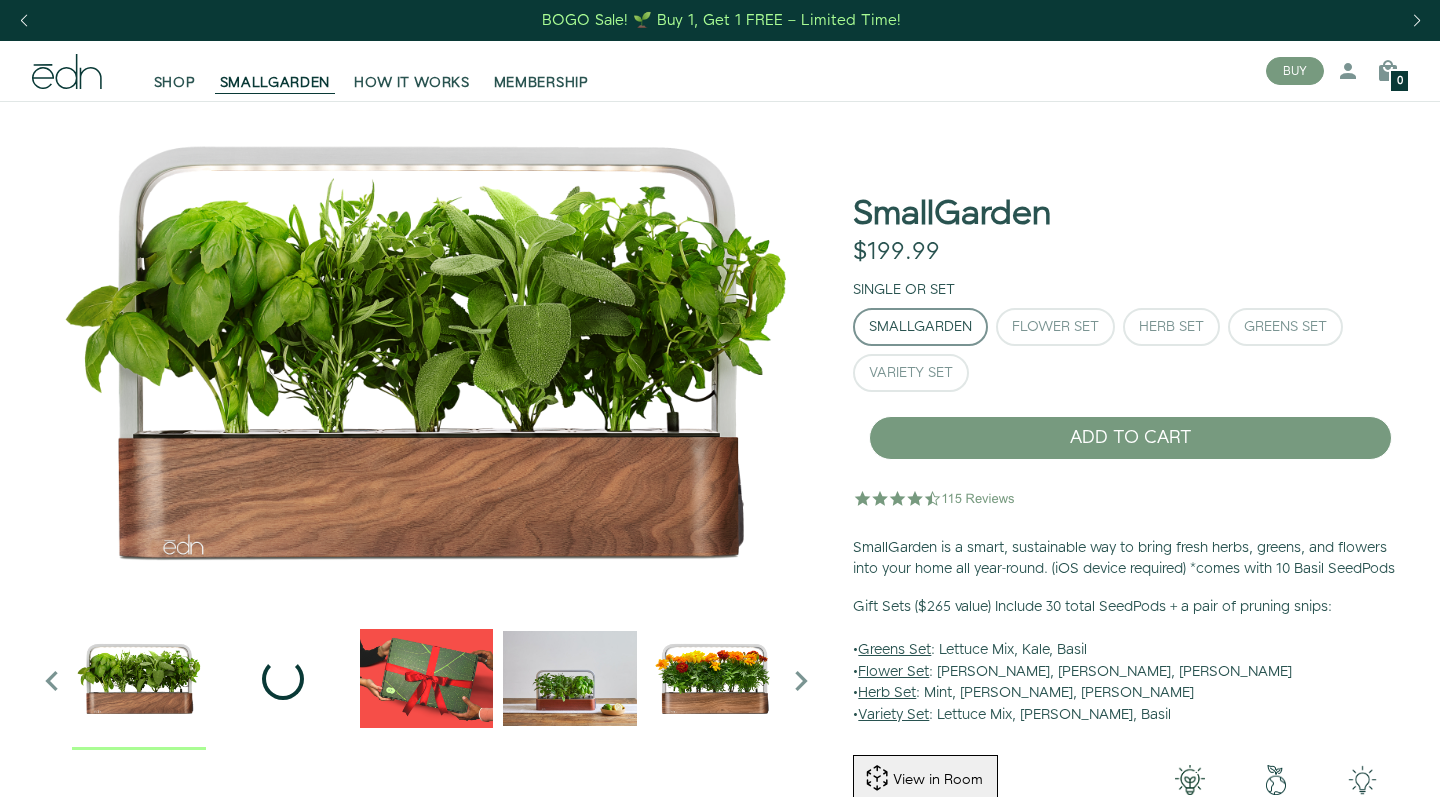 scroll, scrollTop: 0, scrollLeft: 0, axis: both 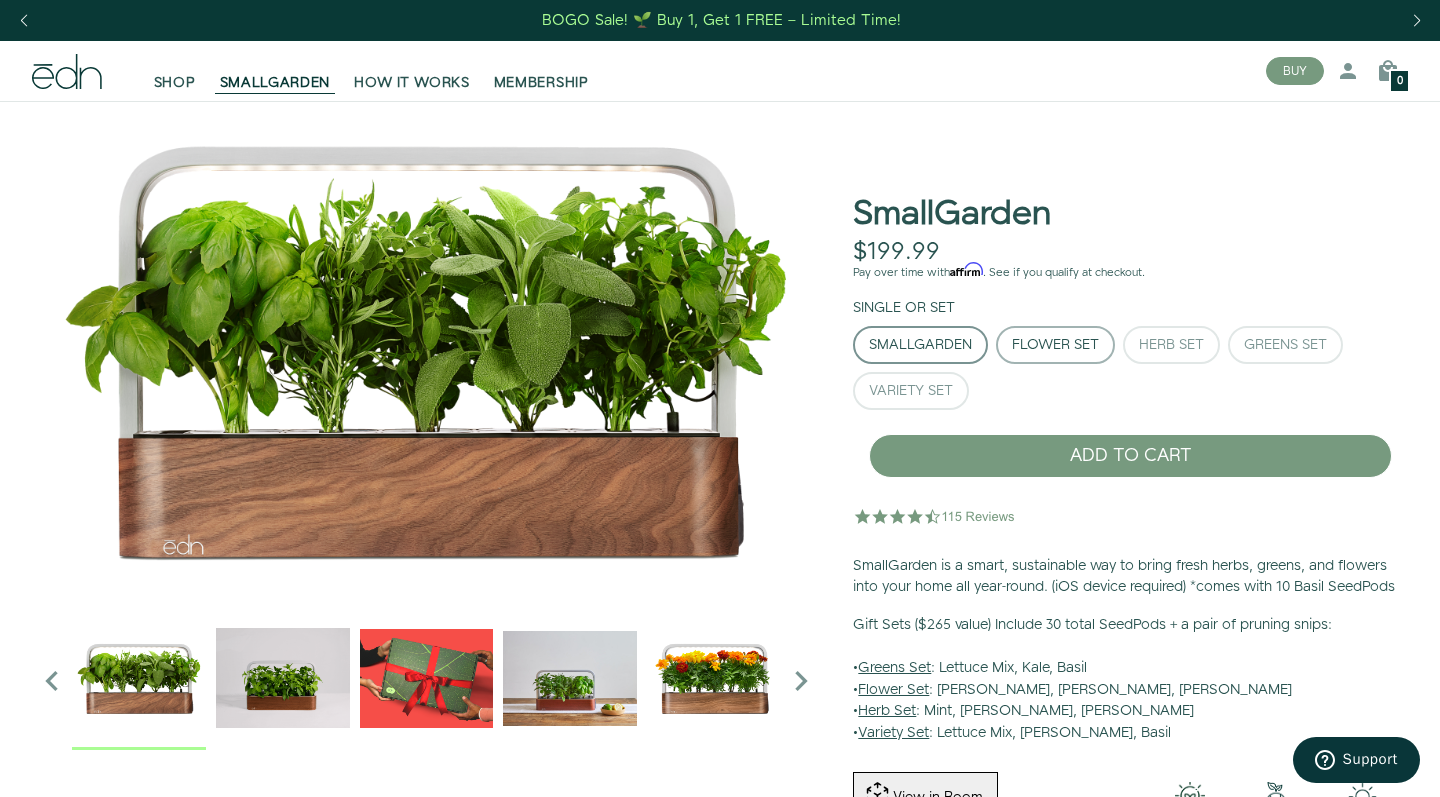 click on "Flower Set" at bounding box center [1055, 345] 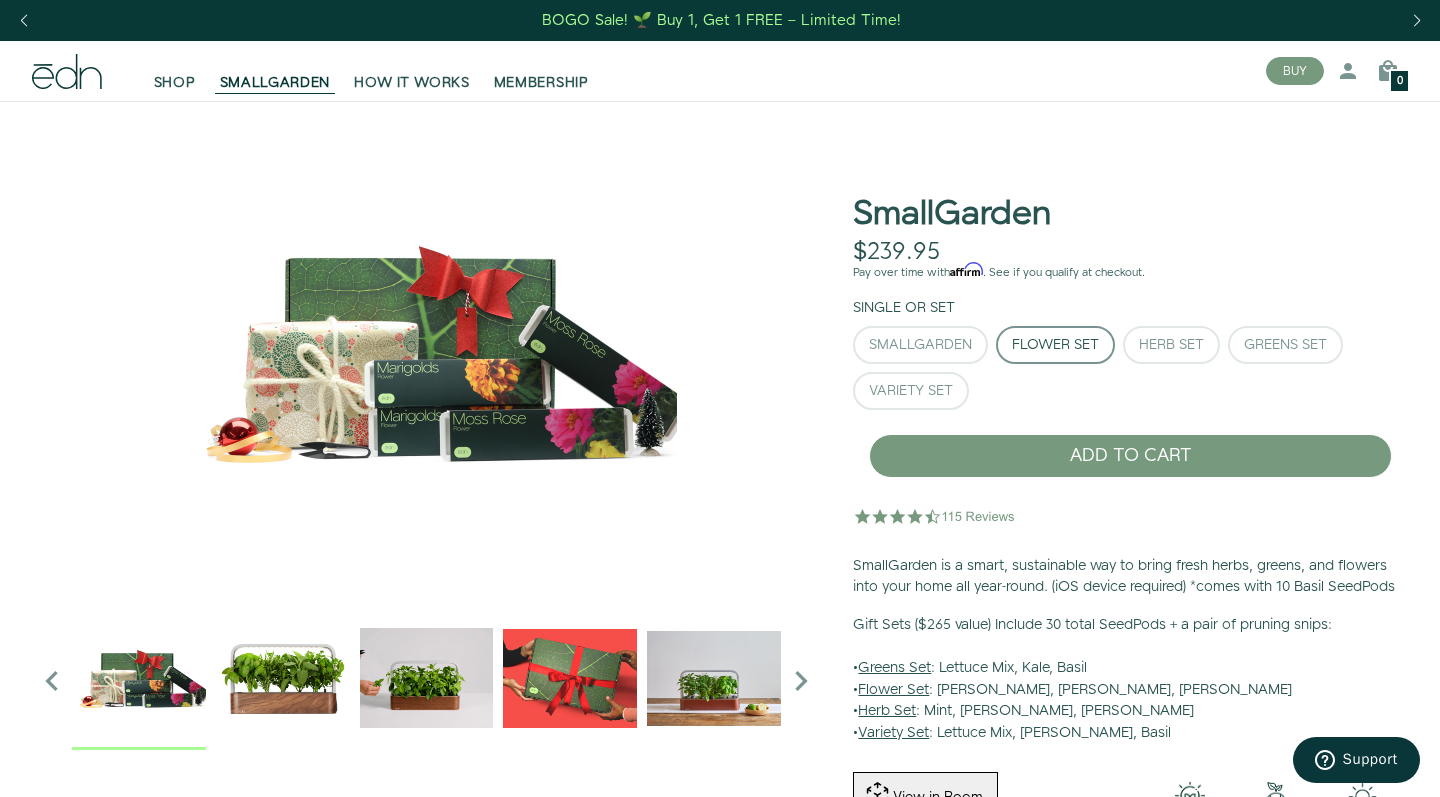 scroll, scrollTop: 0, scrollLeft: 0, axis: both 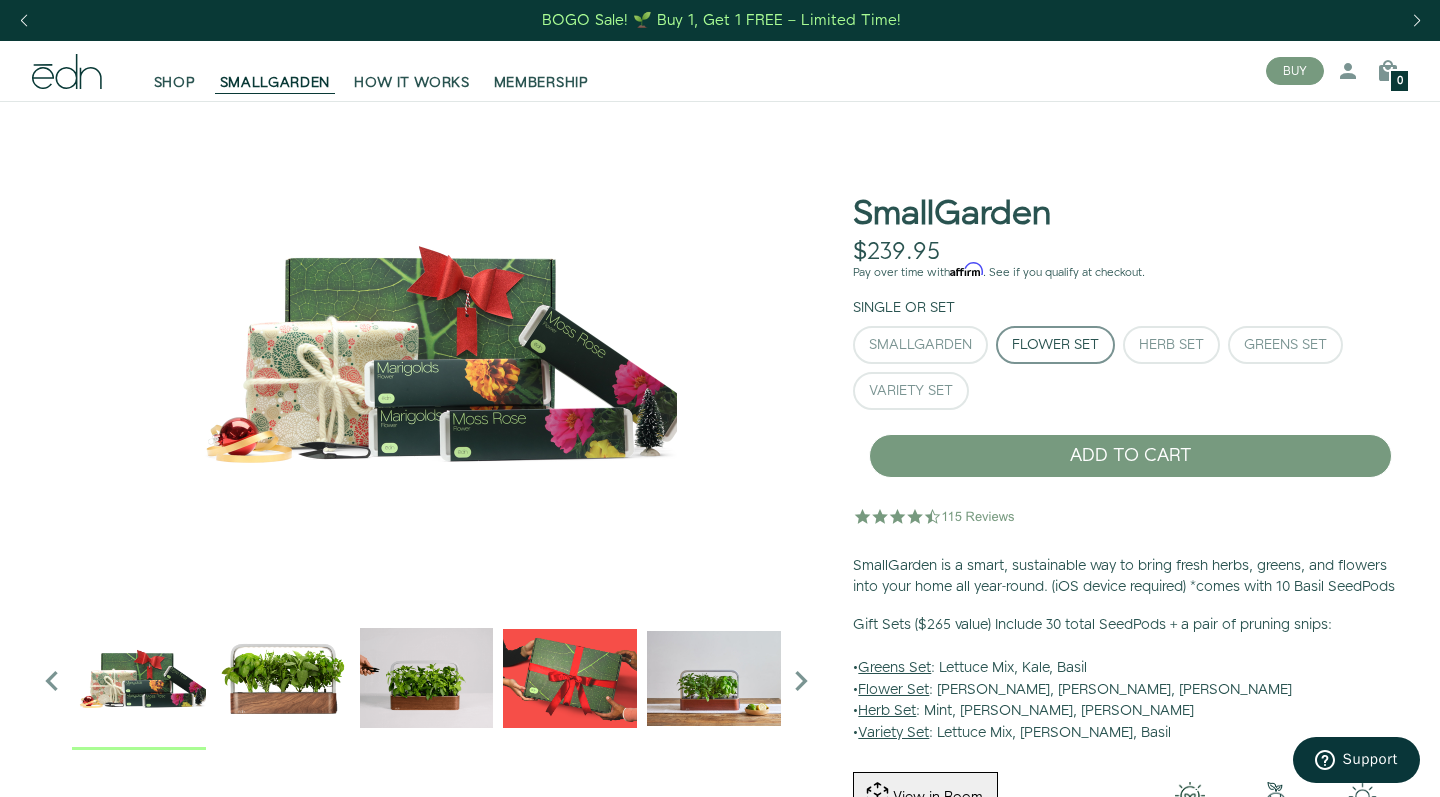 click at bounding box center (801, 681) 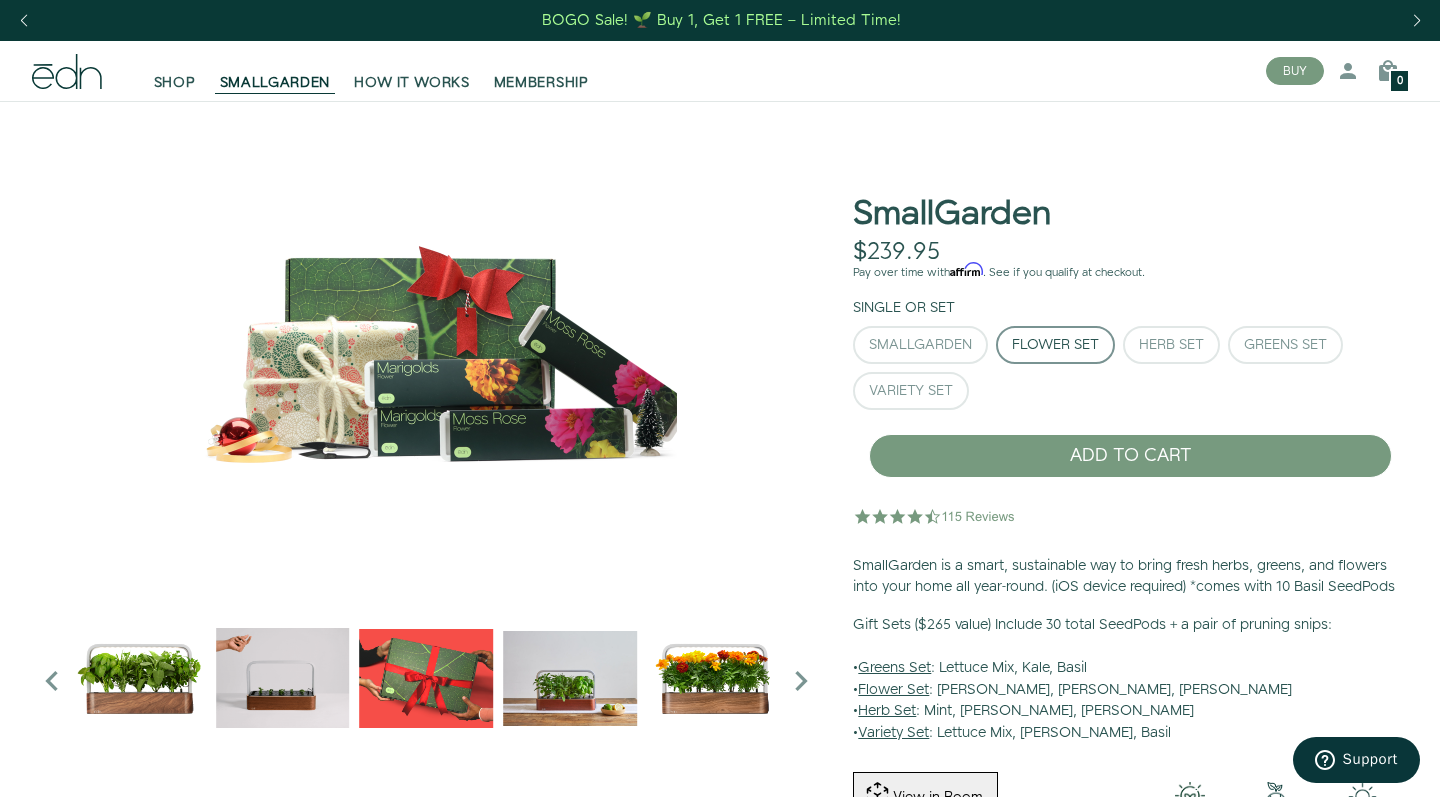 click at bounding box center [801, 681] 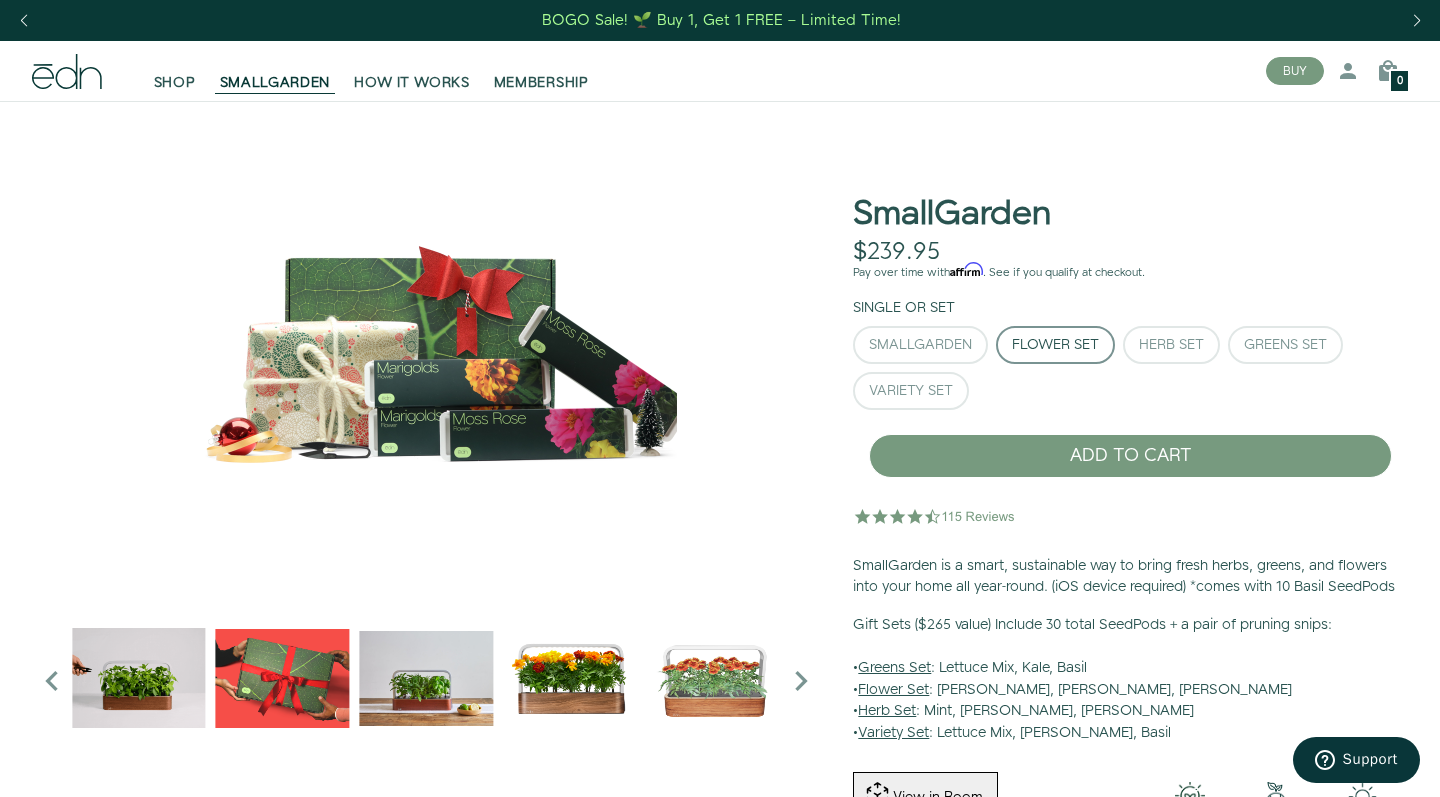 click at bounding box center (714, 678) 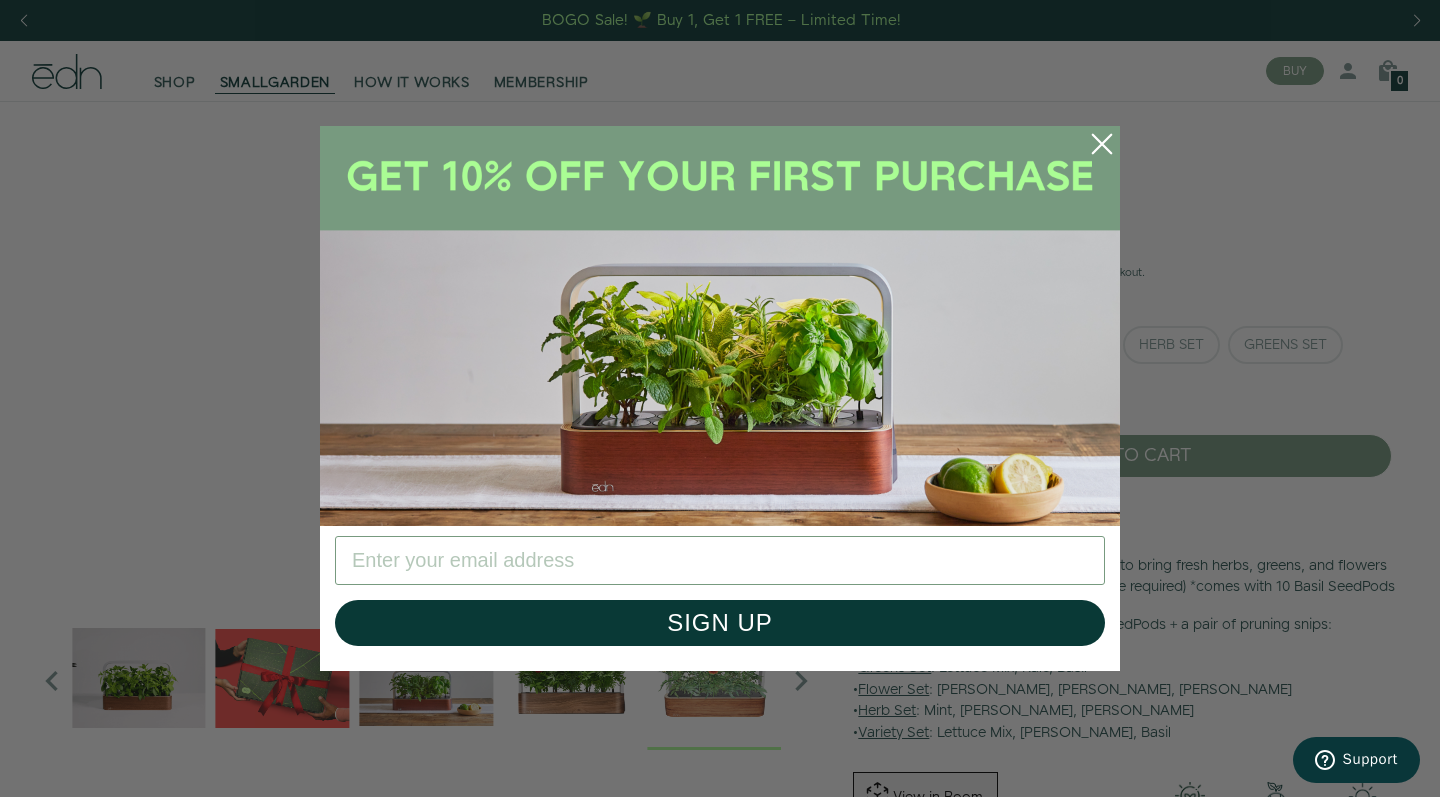 click 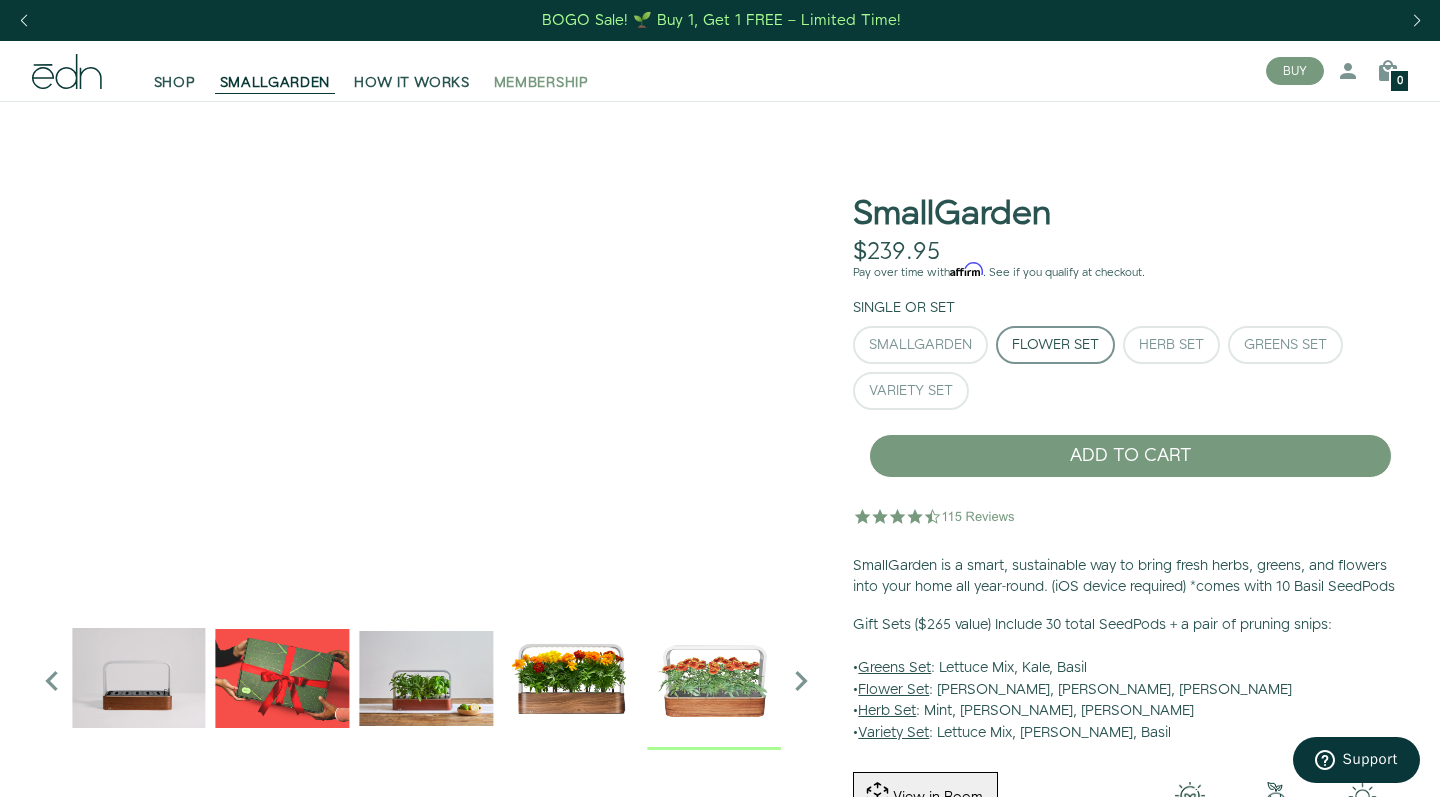 click on "MEMBERSHIP" at bounding box center (541, 83) 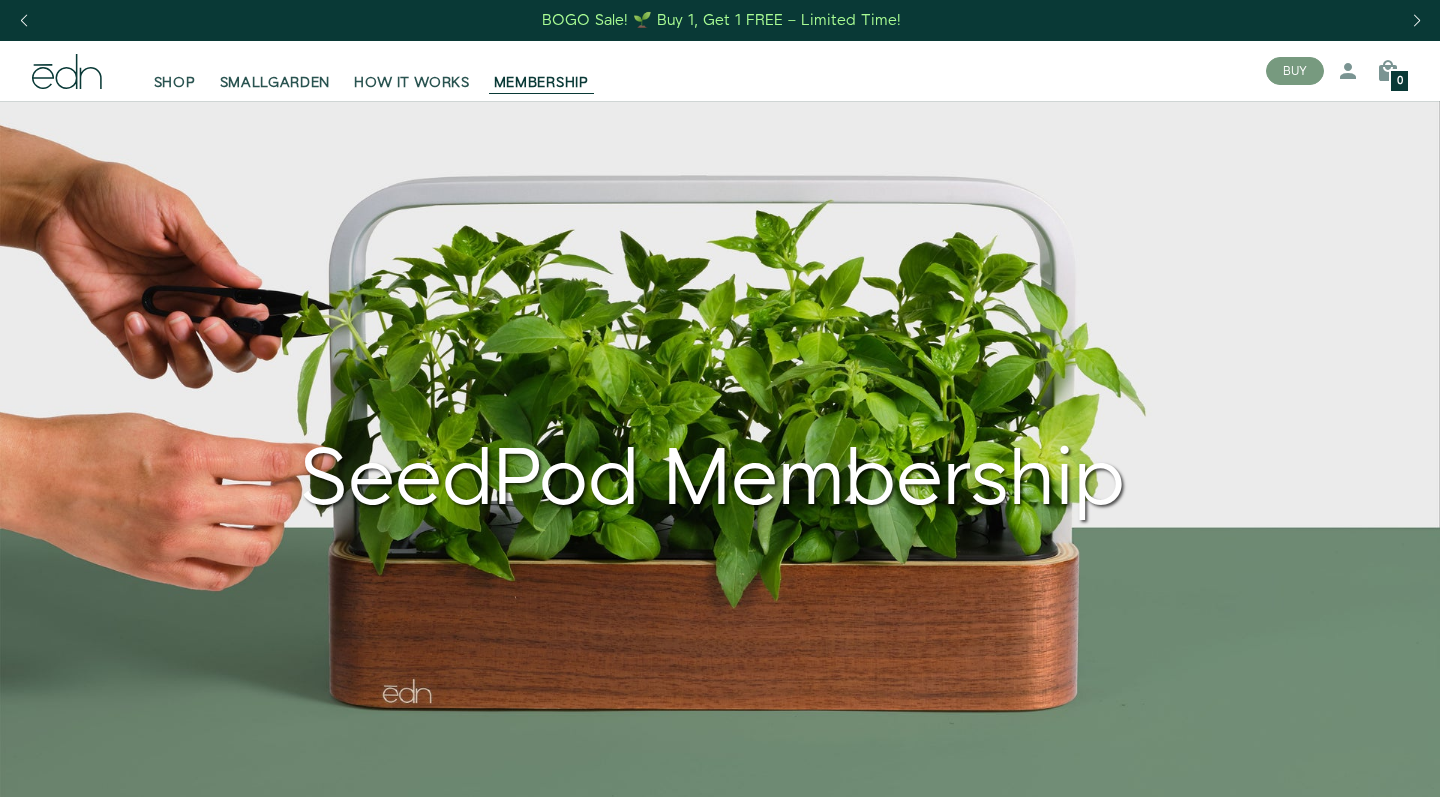 scroll, scrollTop: 0, scrollLeft: 0, axis: both 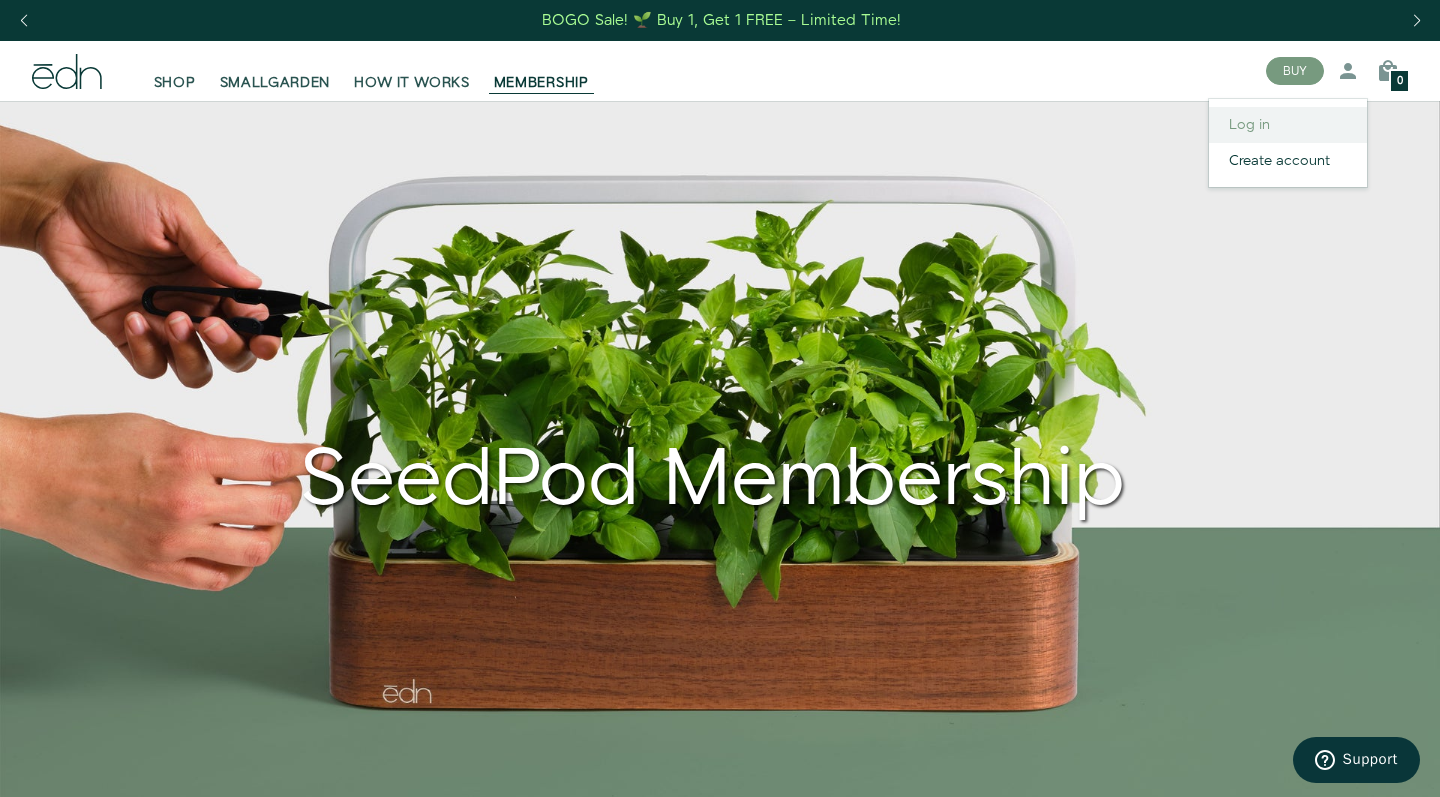 click on "Log in" at bounding box center (1288, 125) 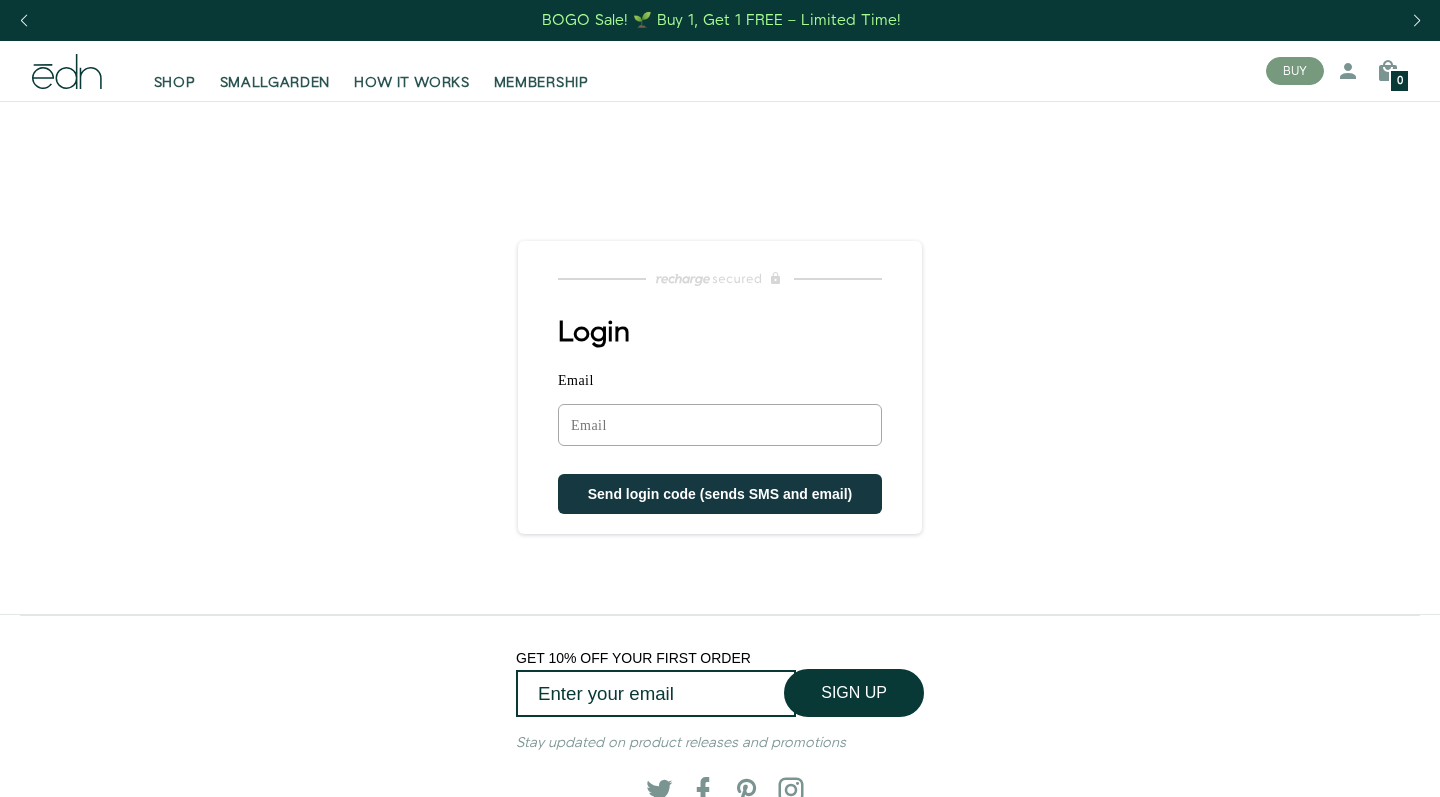 scroll, scrollTop: 0, scrollLeft: 0, axis: both 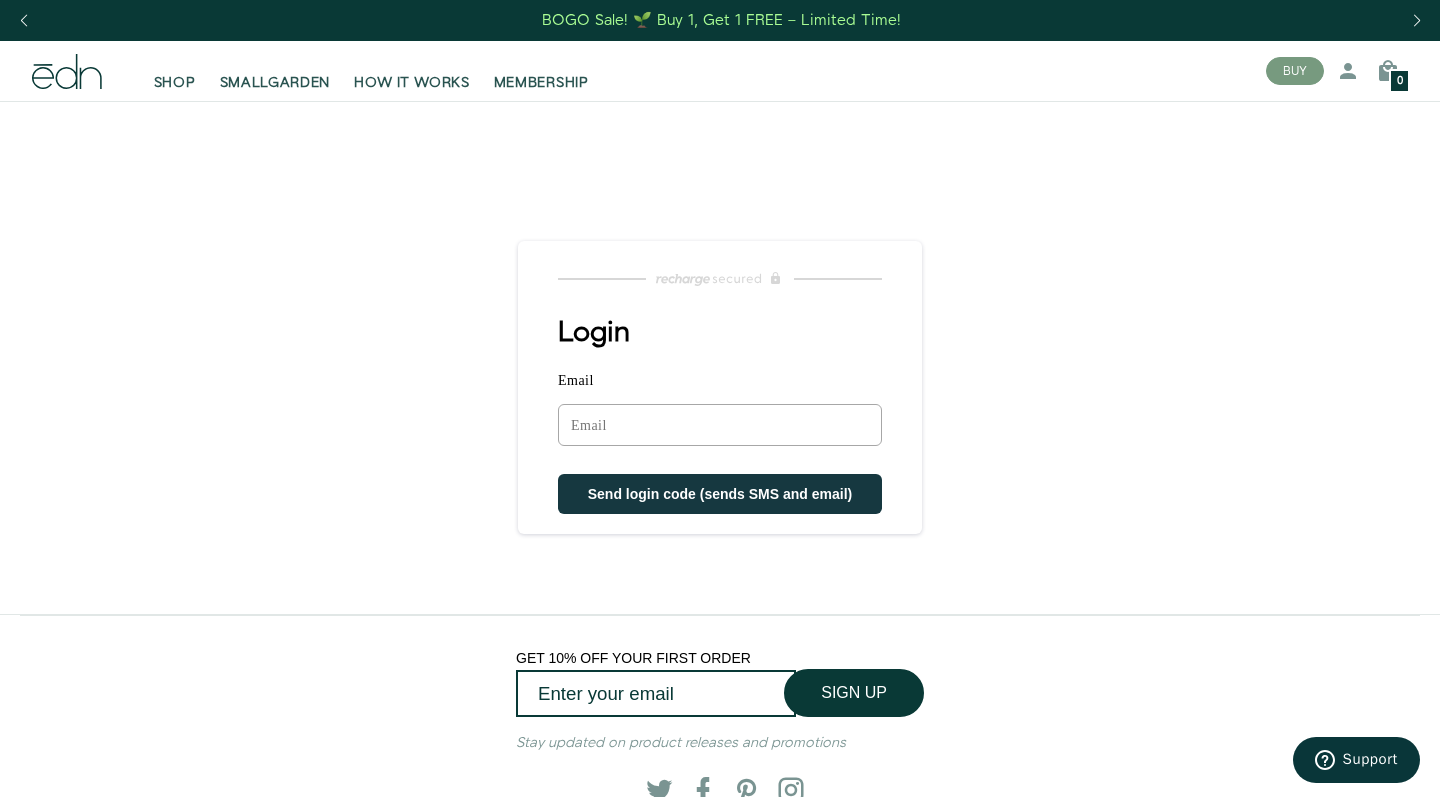 click on "Email" at bounding box center (720, 425) 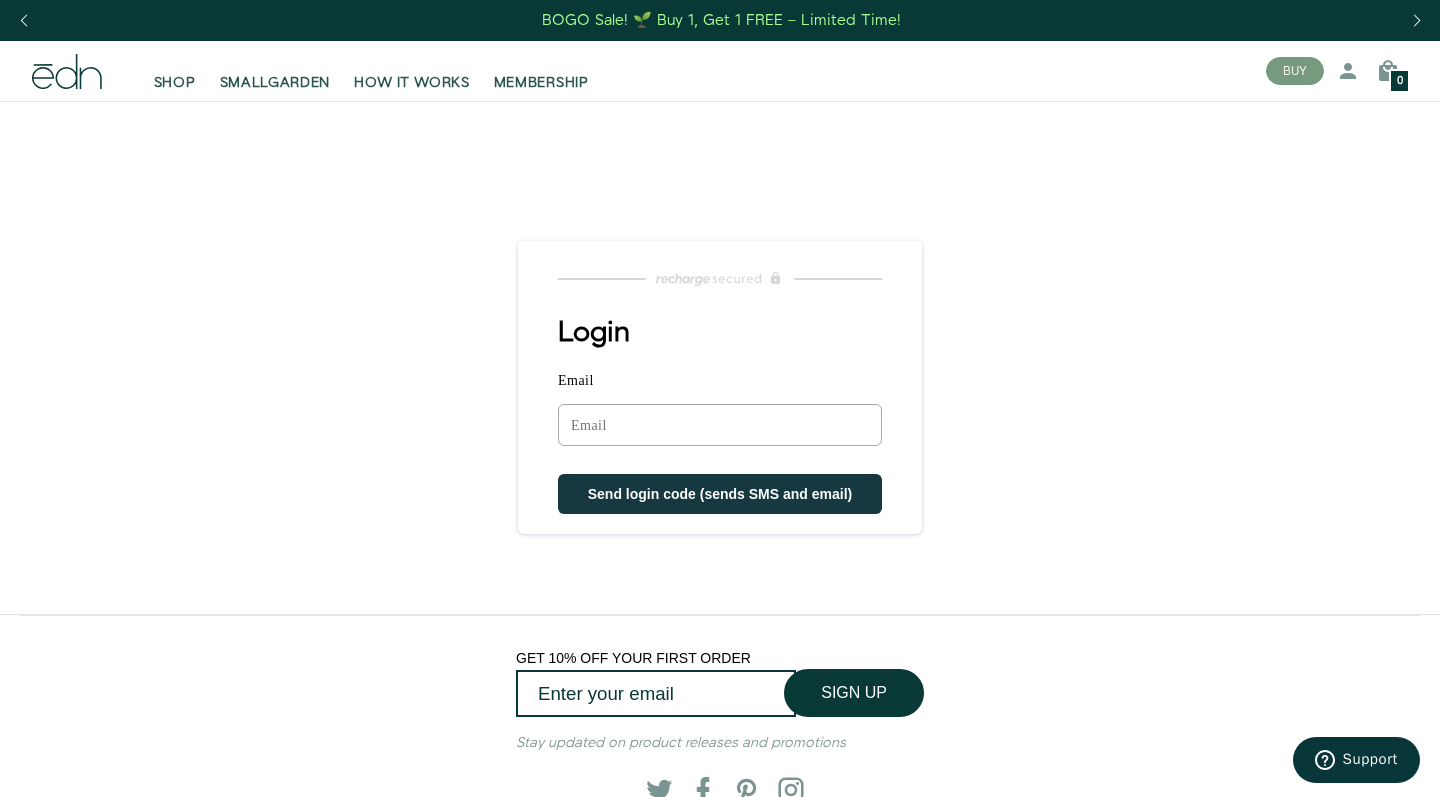 type on "a" 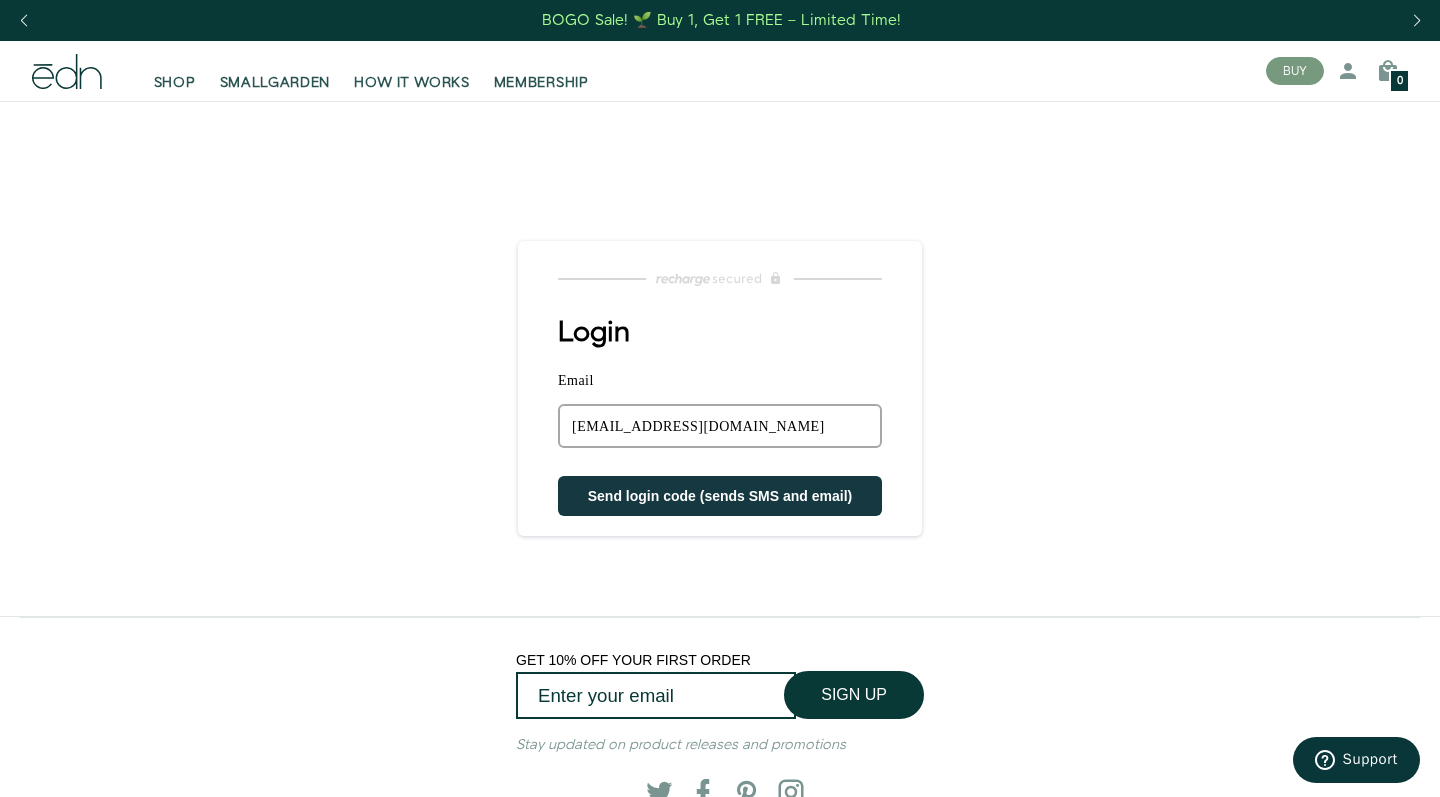 type on "suziqblue@yahoo.com" 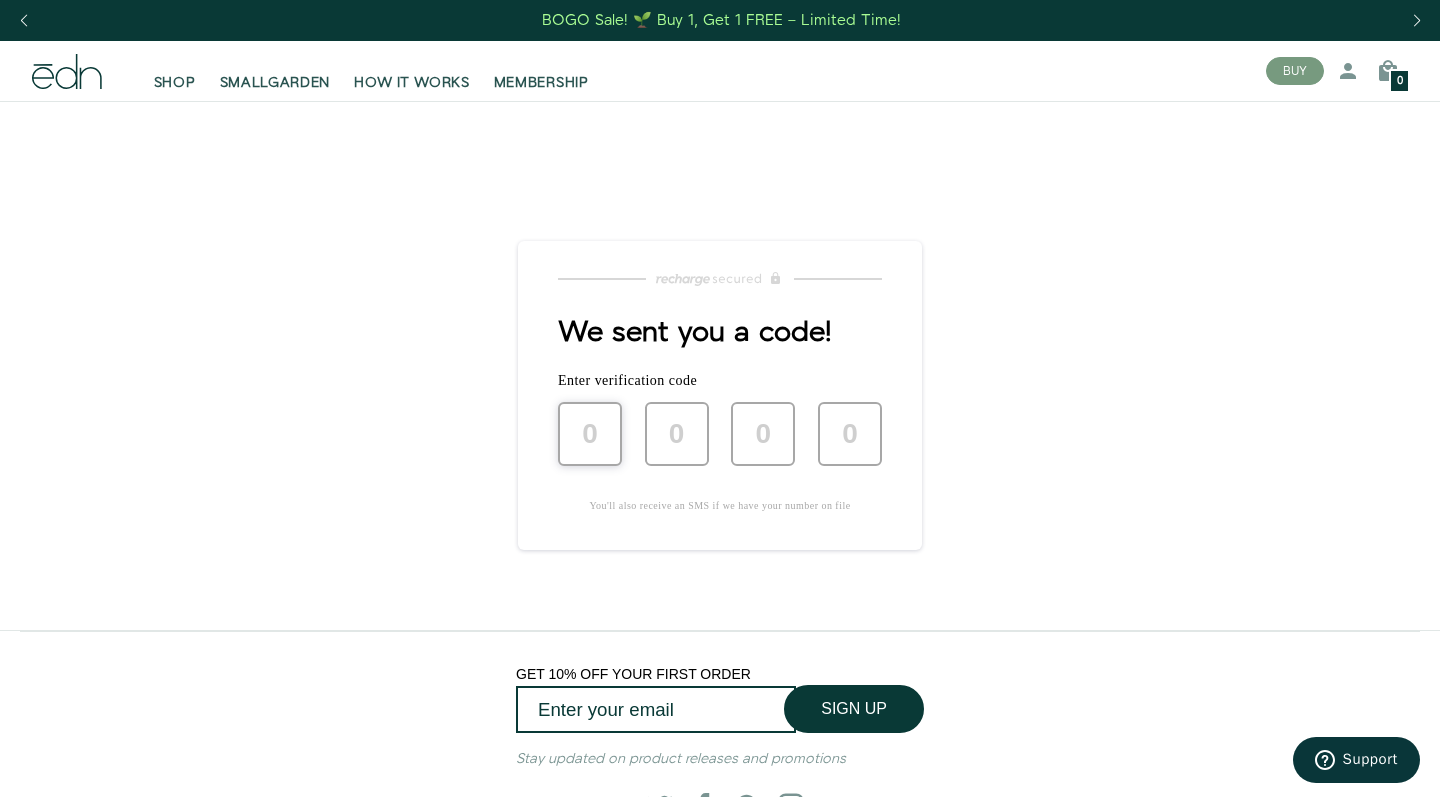 click at bounding box center (590, 434) 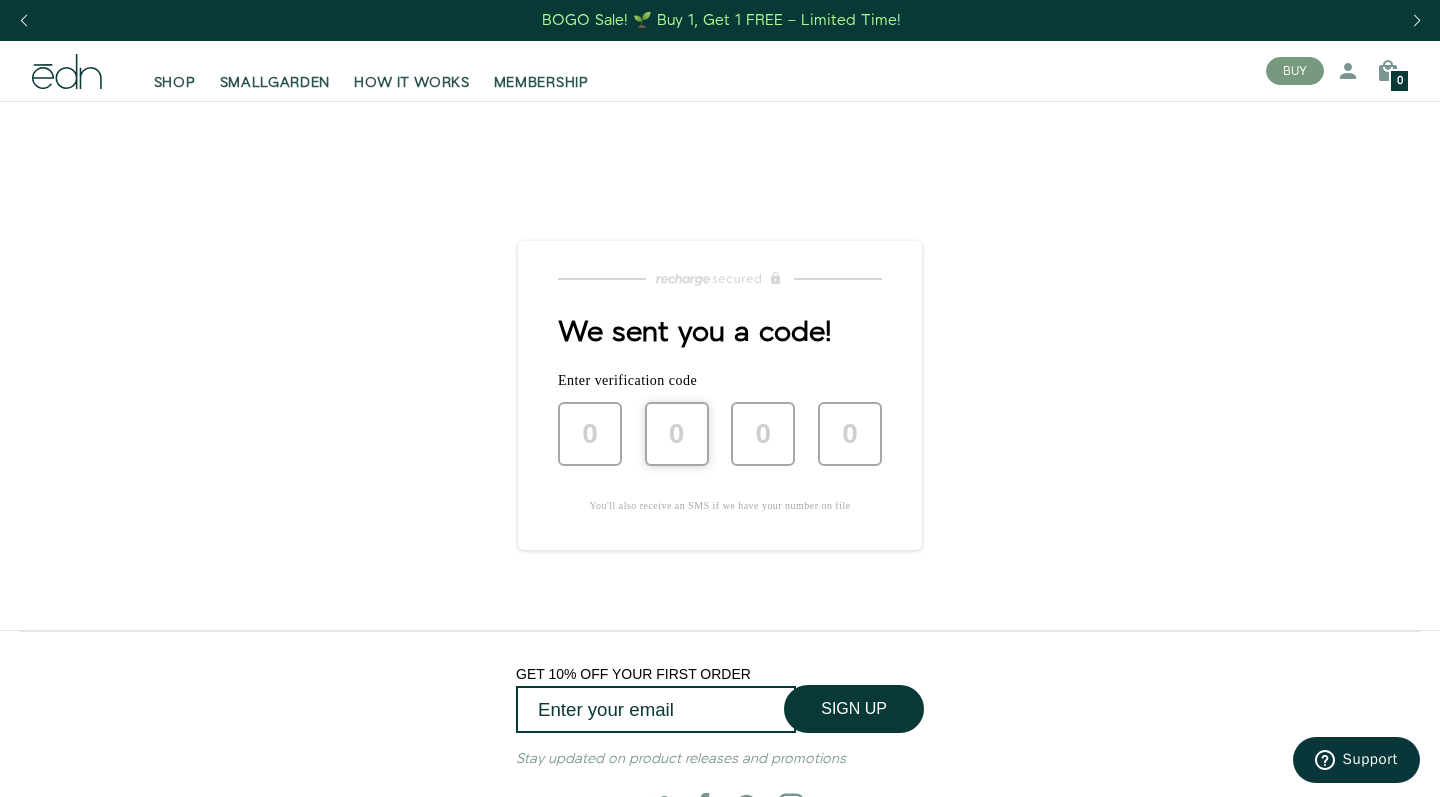 type on "5" 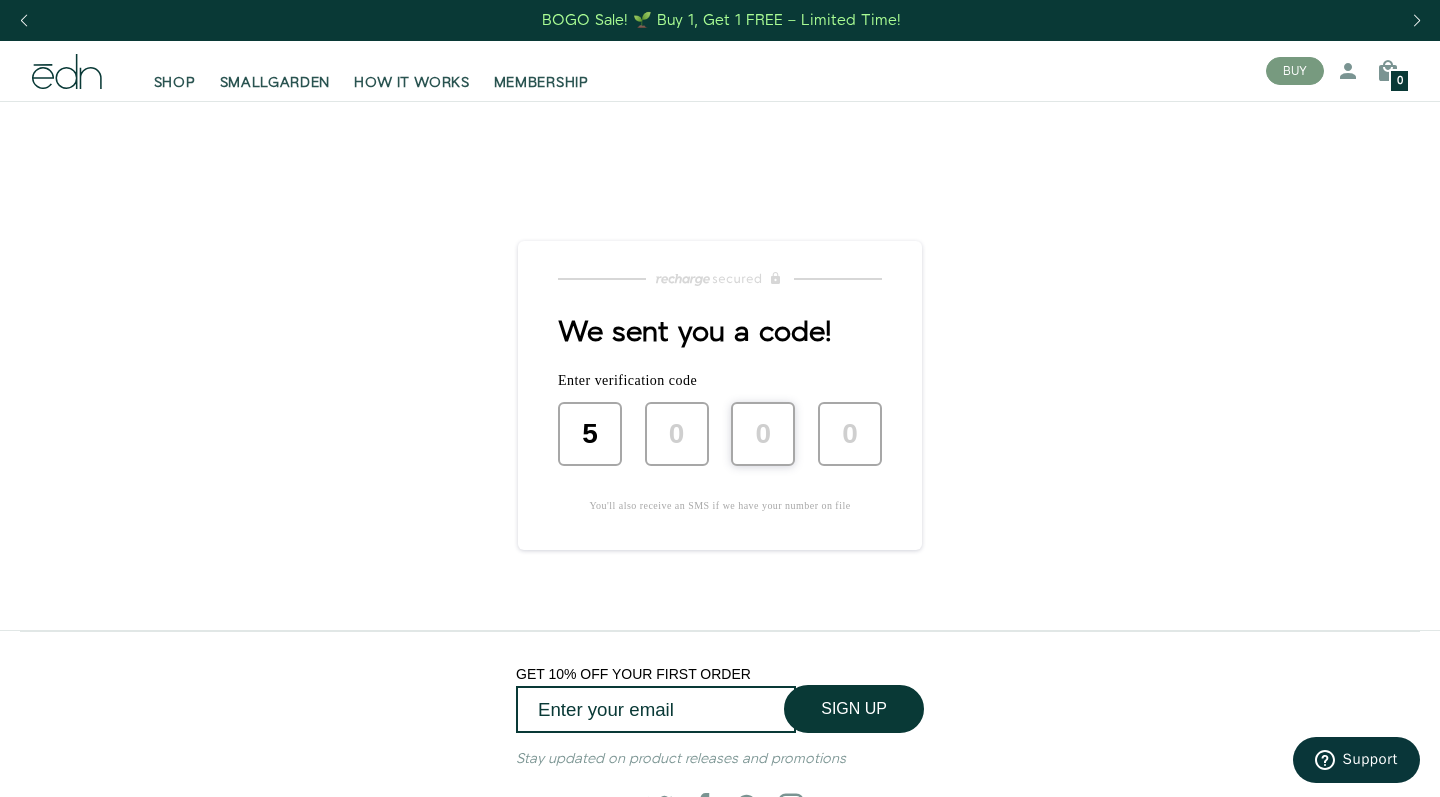 type on "8" 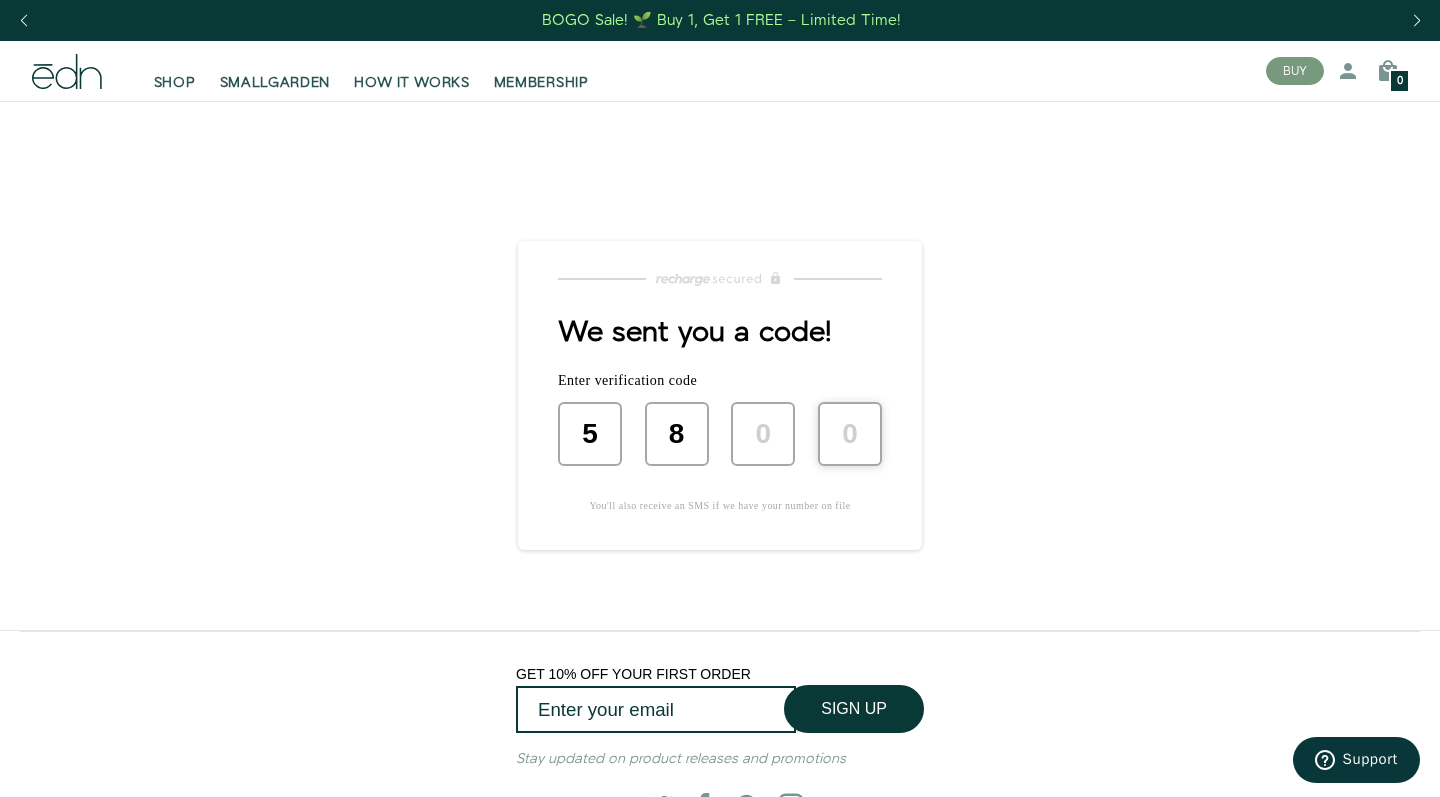 type on "3" 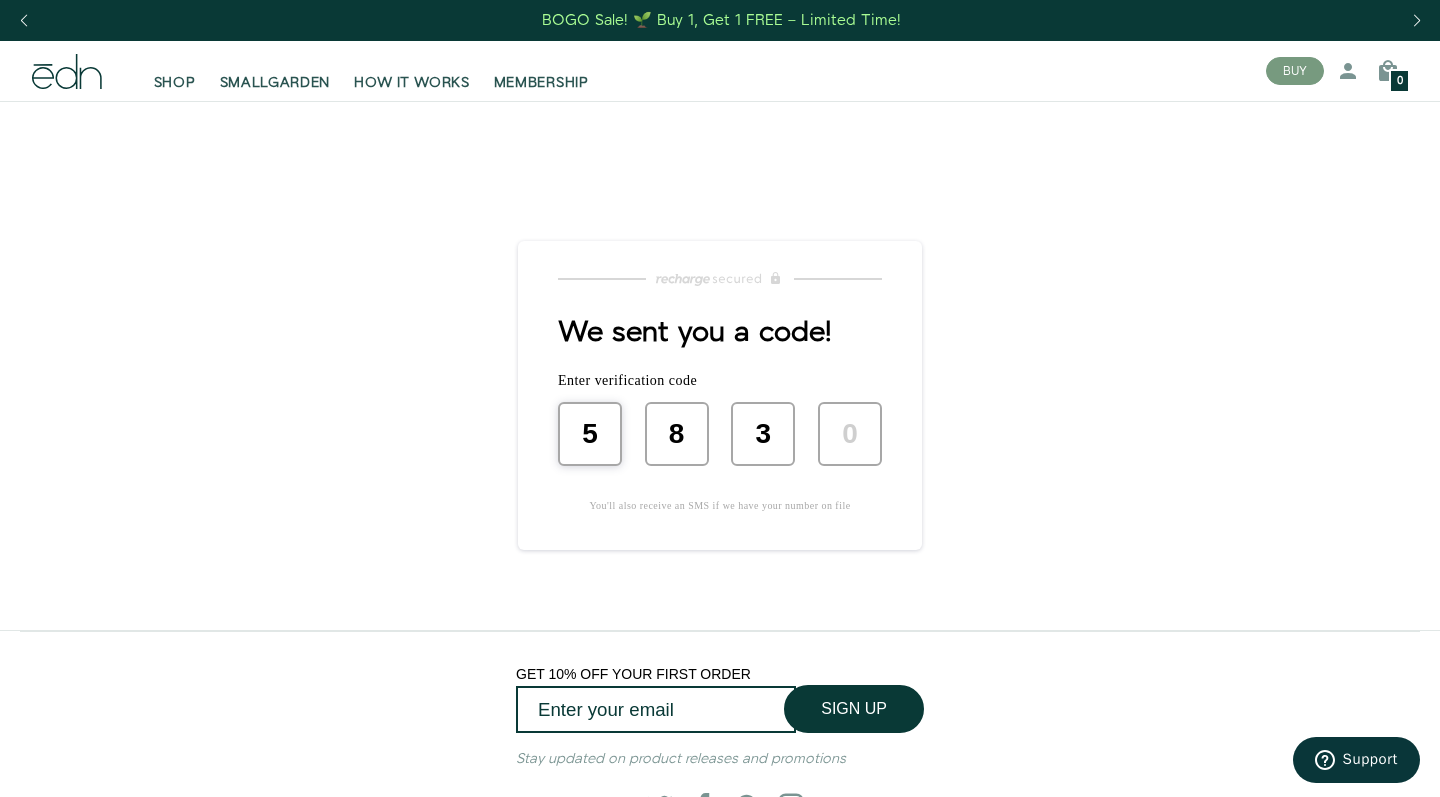 type on "1" 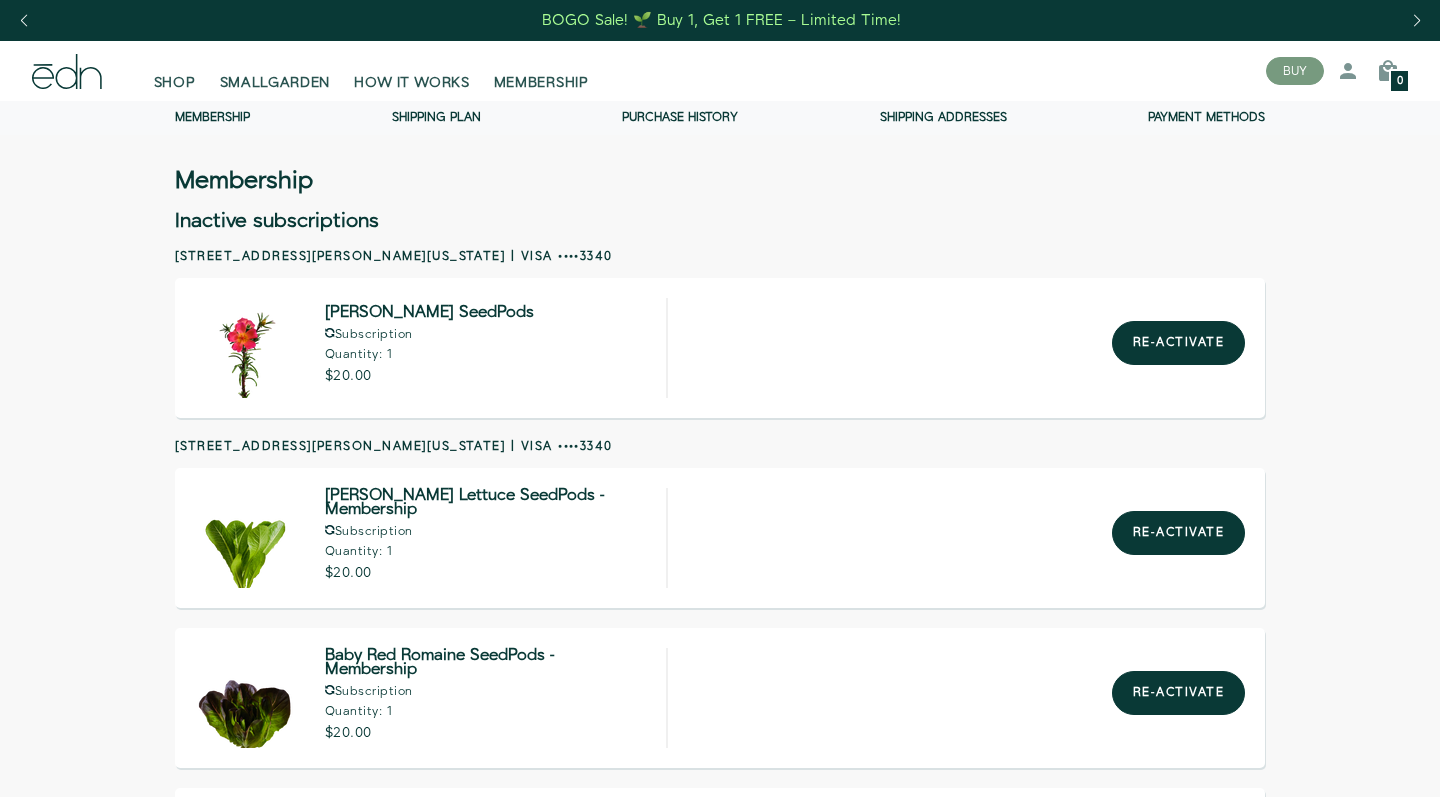 scroll, scrollTop: 0, scrollLeft: 0, axis: both 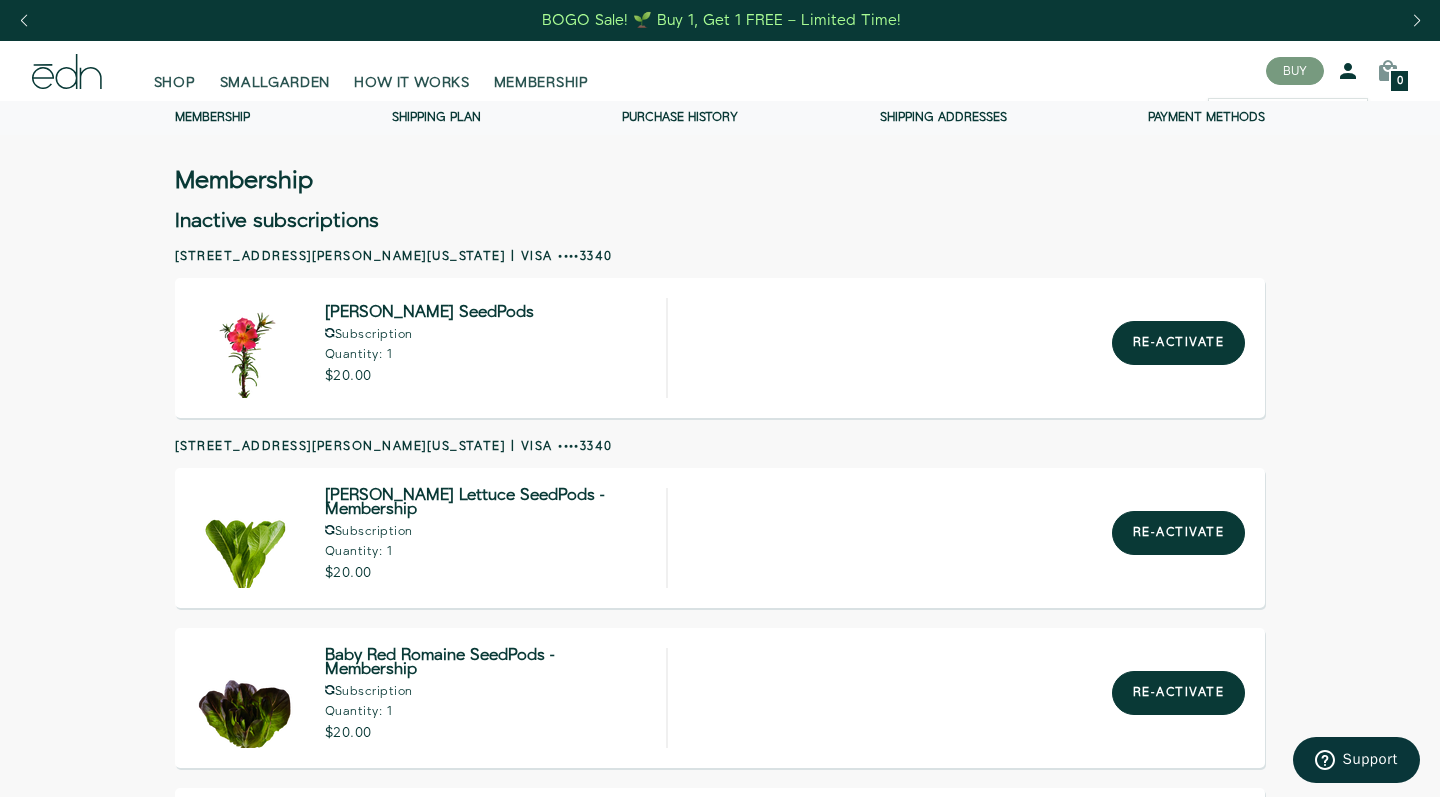 click at bounding box center [1348, 71] 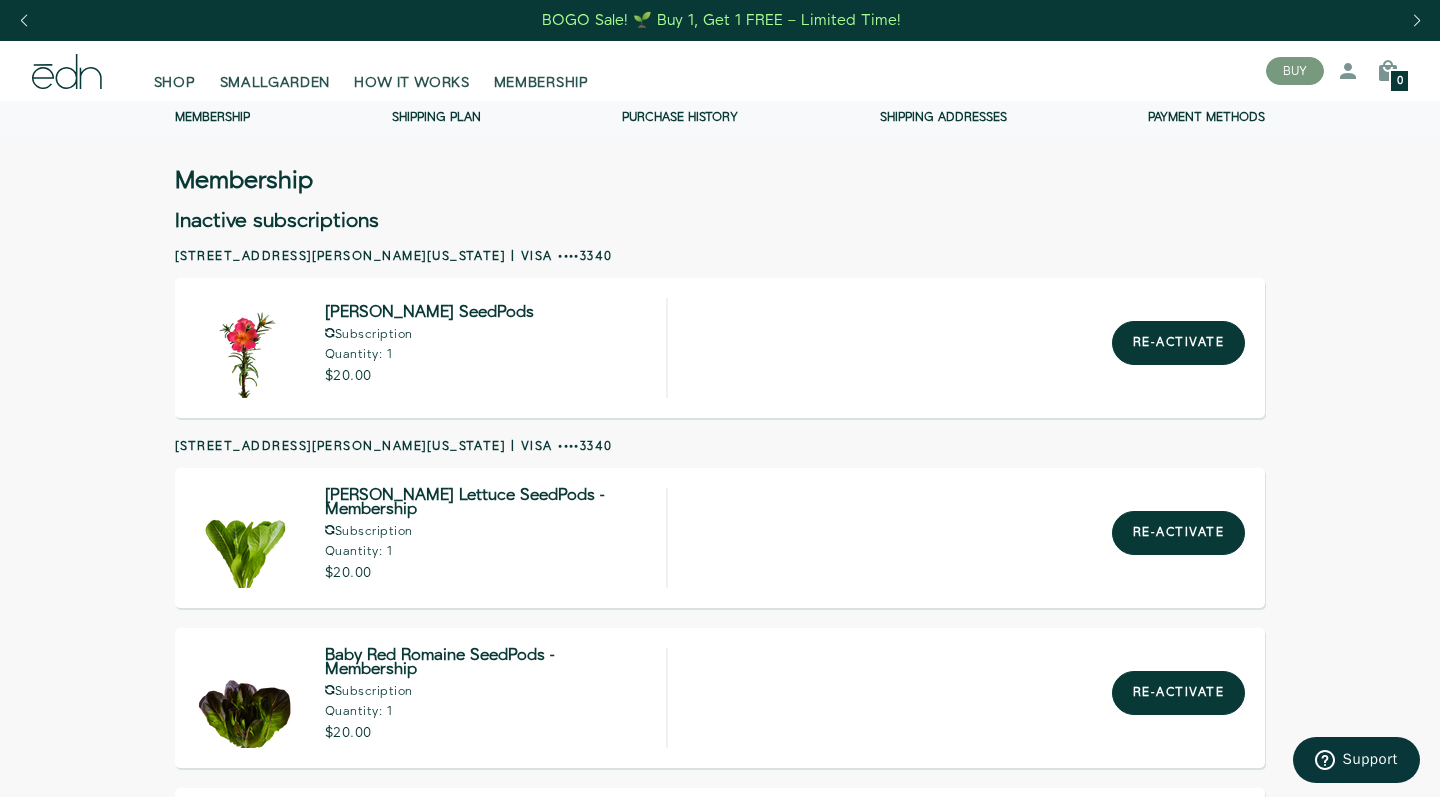scroll, scrollTop: 0, scrollLeft: 0, axis: both 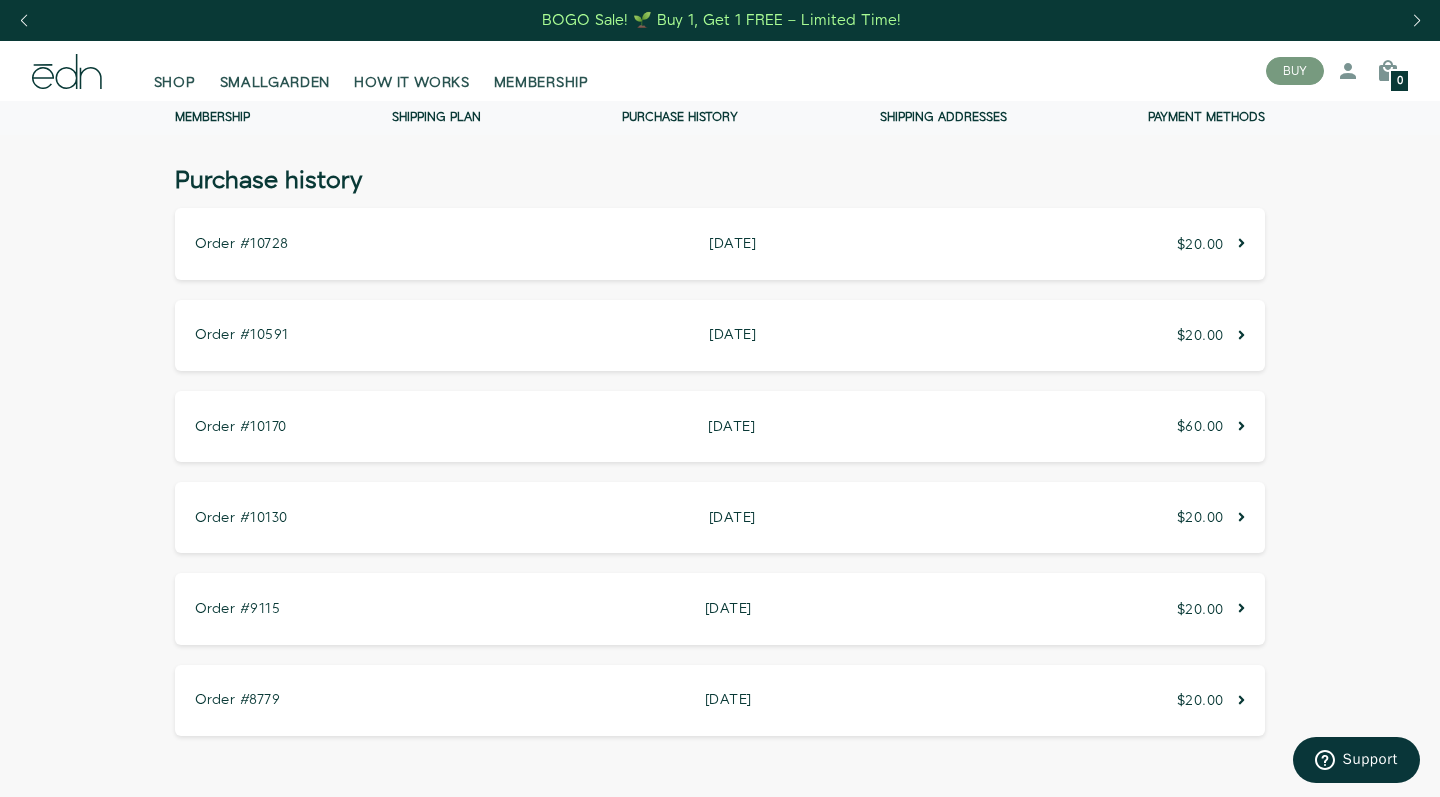 click on "Membership" at bounding box center (212, 117) 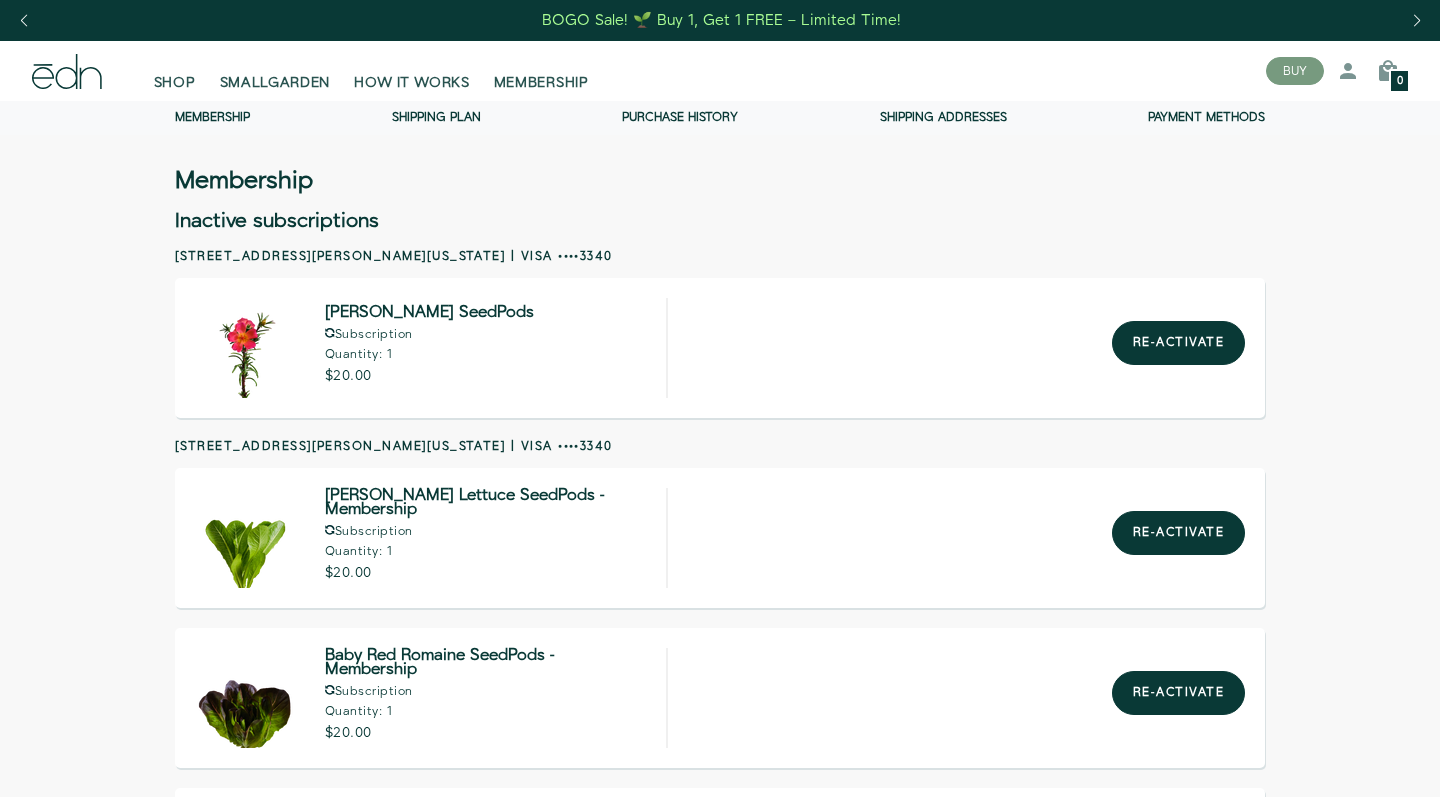 scroll, scrollTop: 0, scrollLeft: 0, axis: both 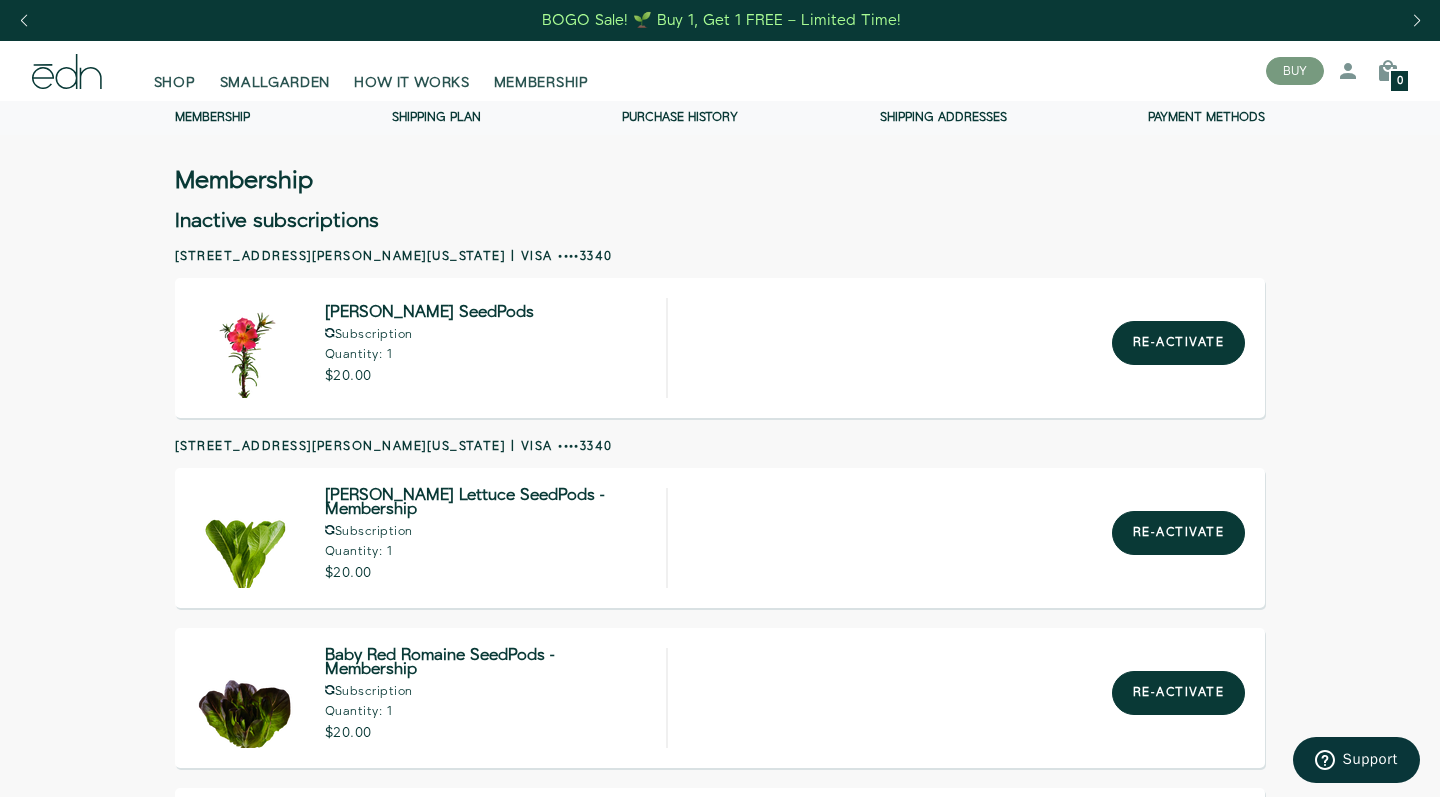 click on "Shipping addresses" at bounding box center (943, 117) 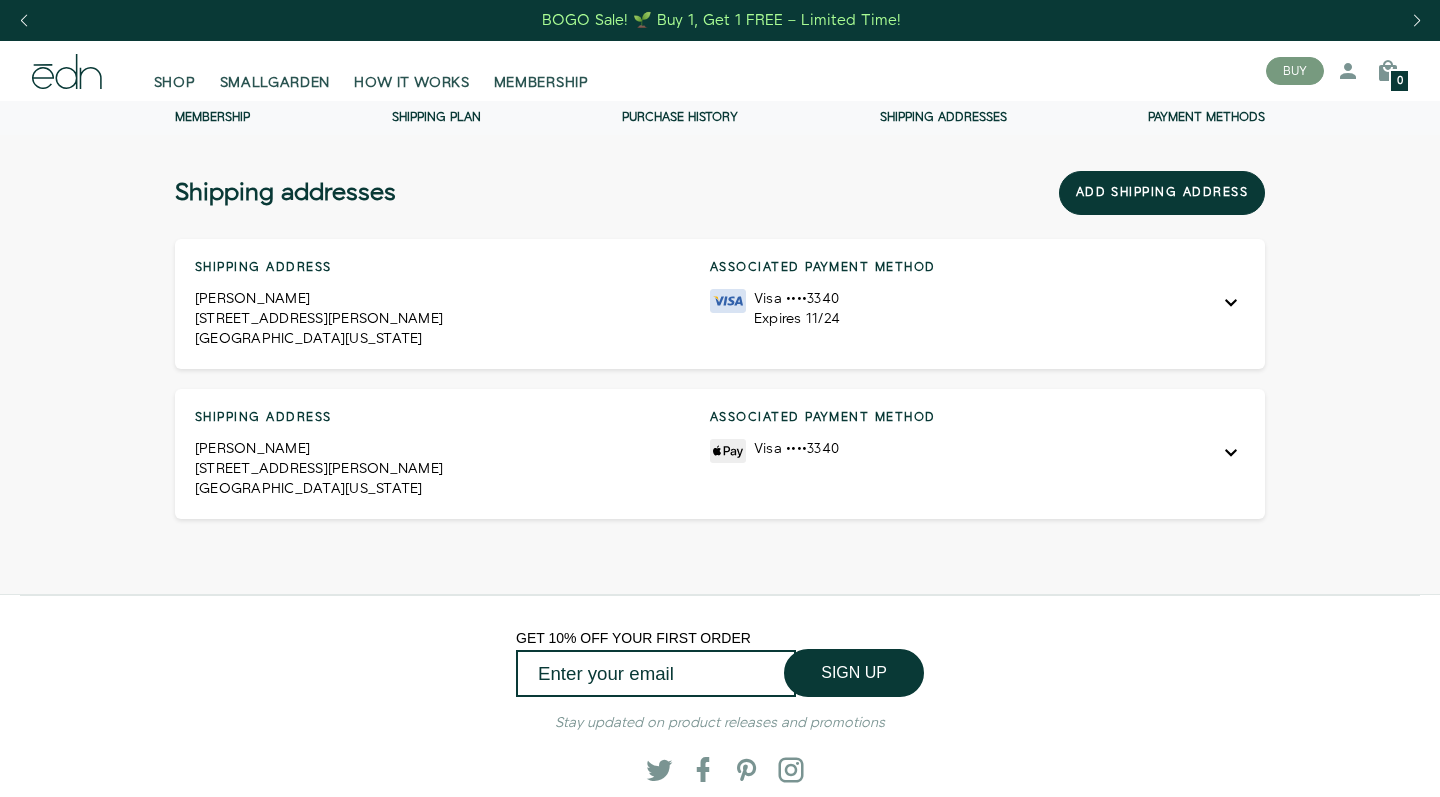 scroll, scrollTop: 0, scrollLeft: 0, axis: both 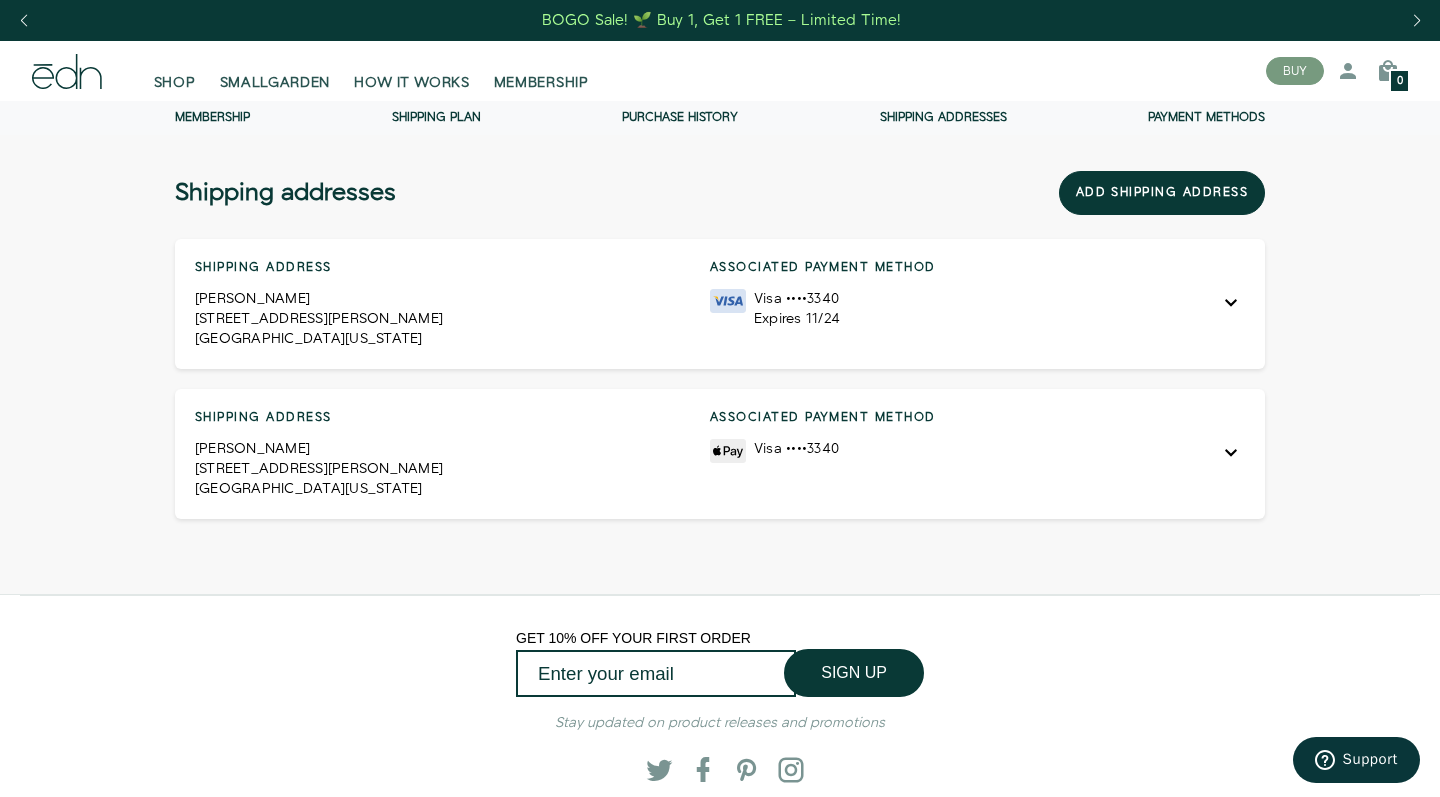 click 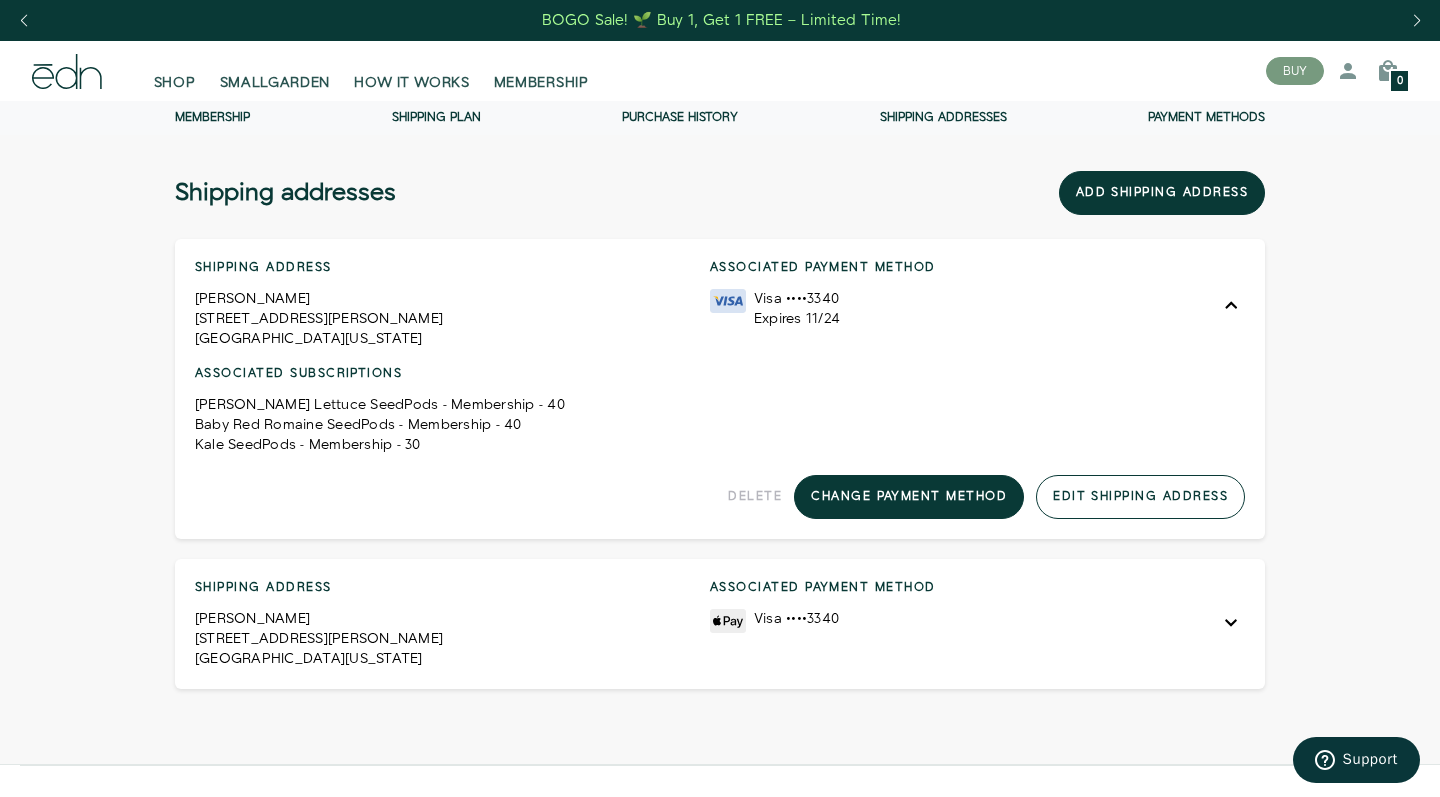 click on "Edit shipping address" at bounding box center (1140, 497) 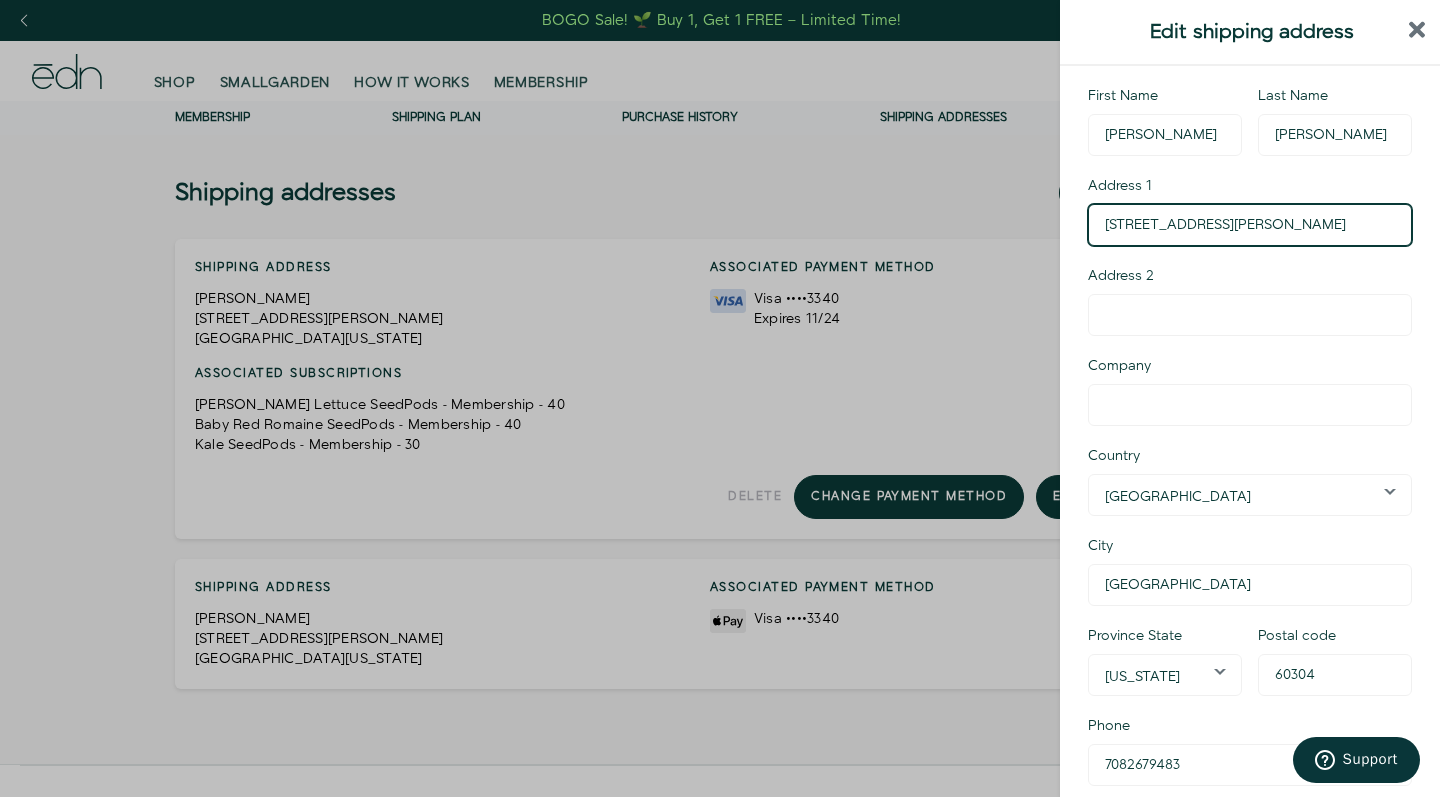 click on "1117 S Wesley Ave" at bounding box center [1250, 225] 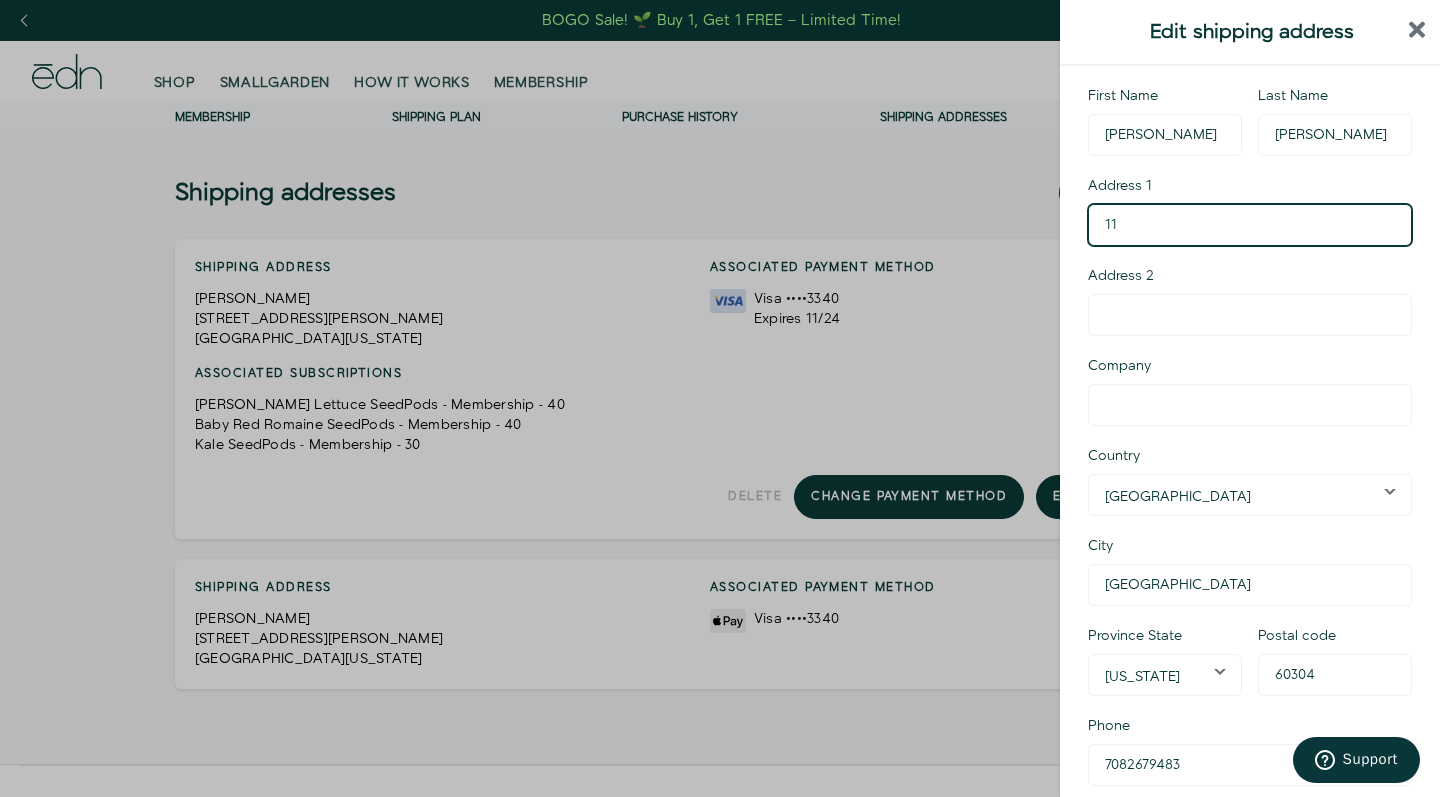 type on "1" 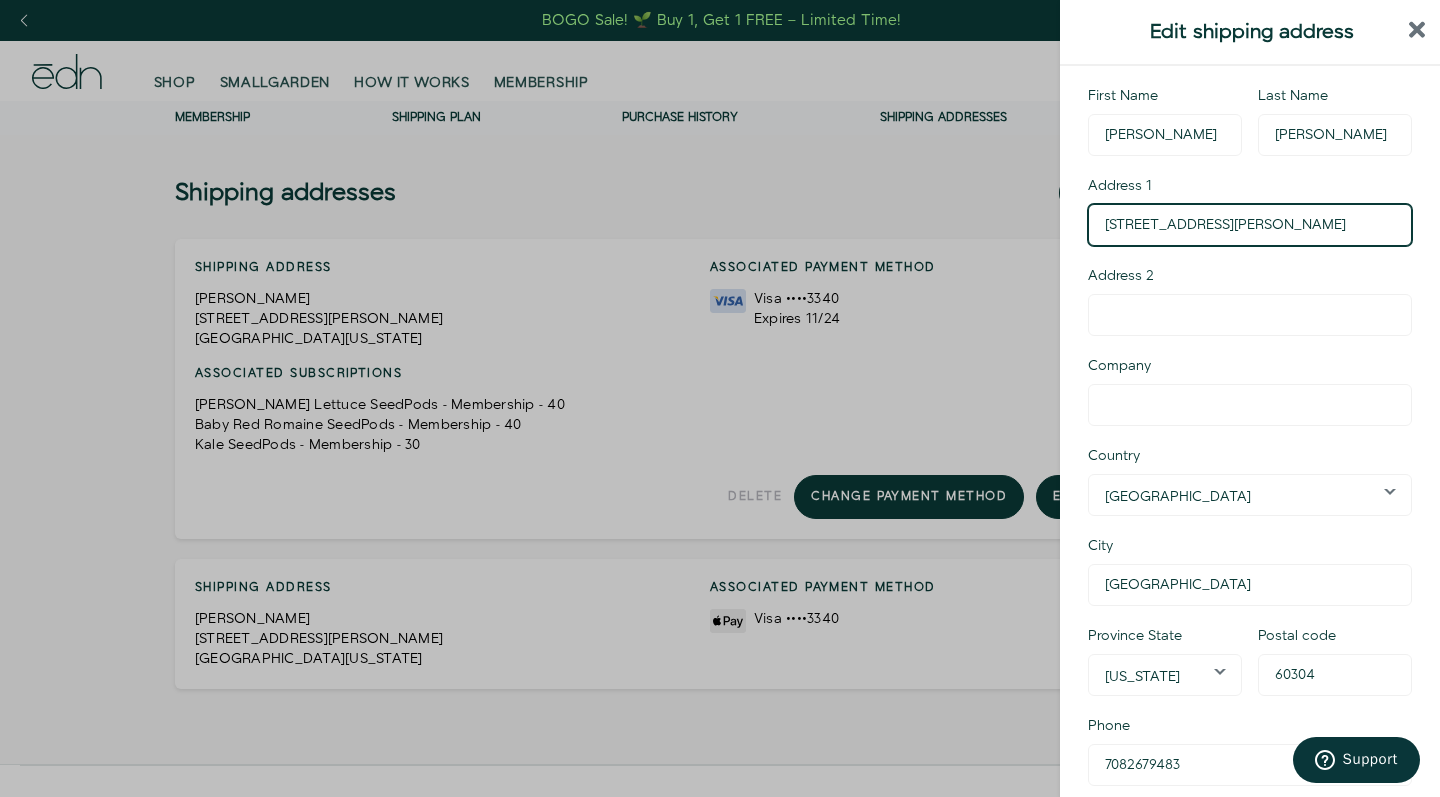 type on "110 S. Marion St" 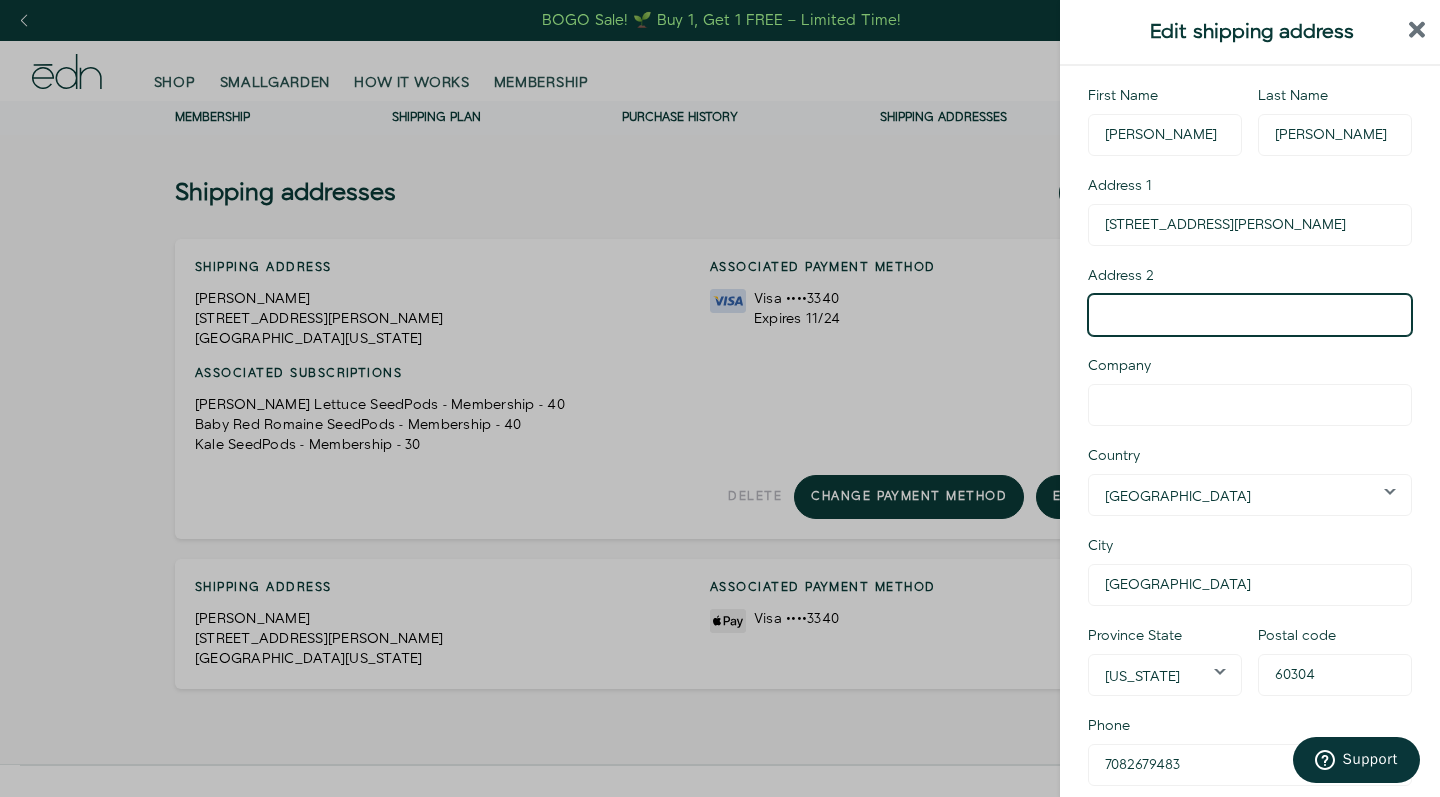click on "Address 2" at bounding box center (1250, 315) 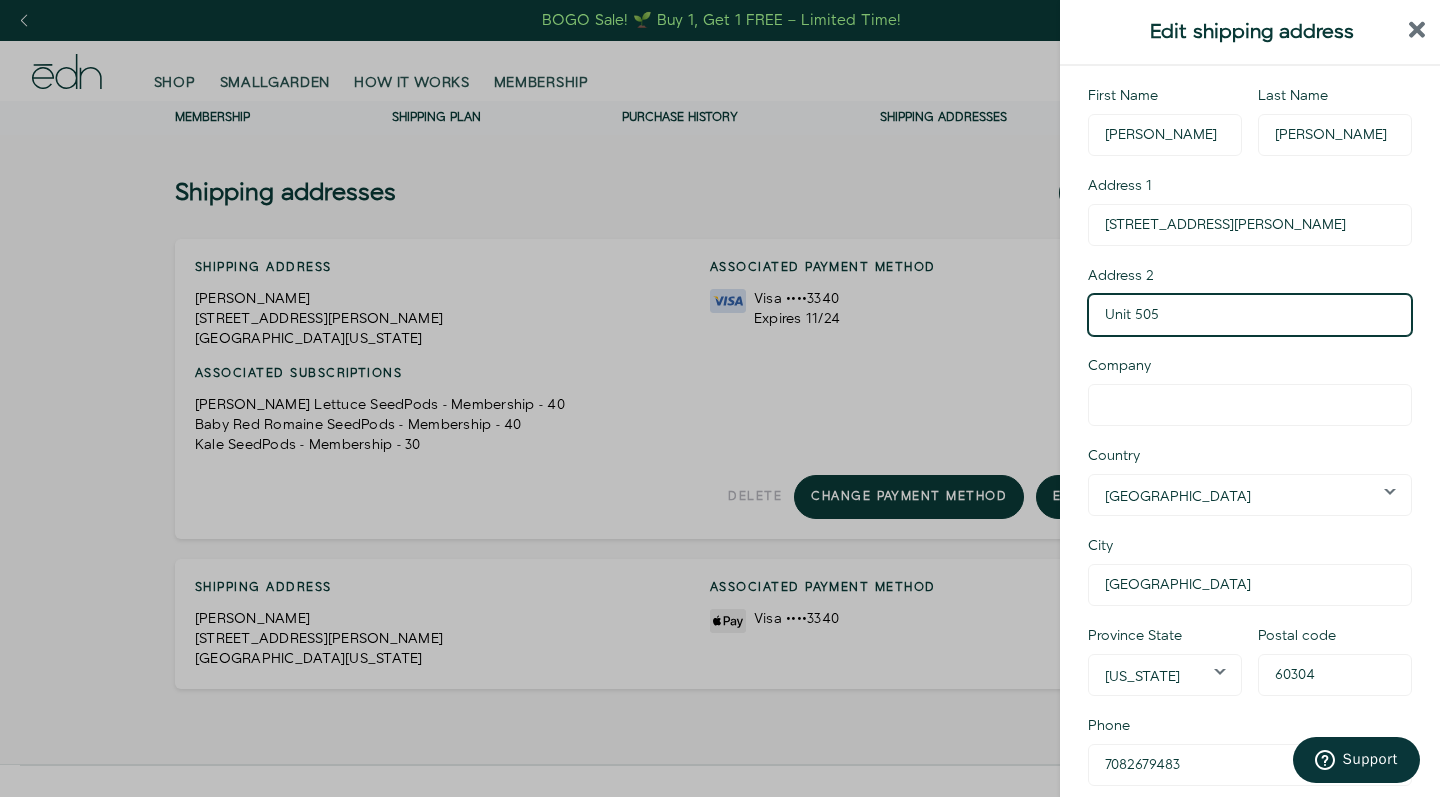 type on "Unit 505" 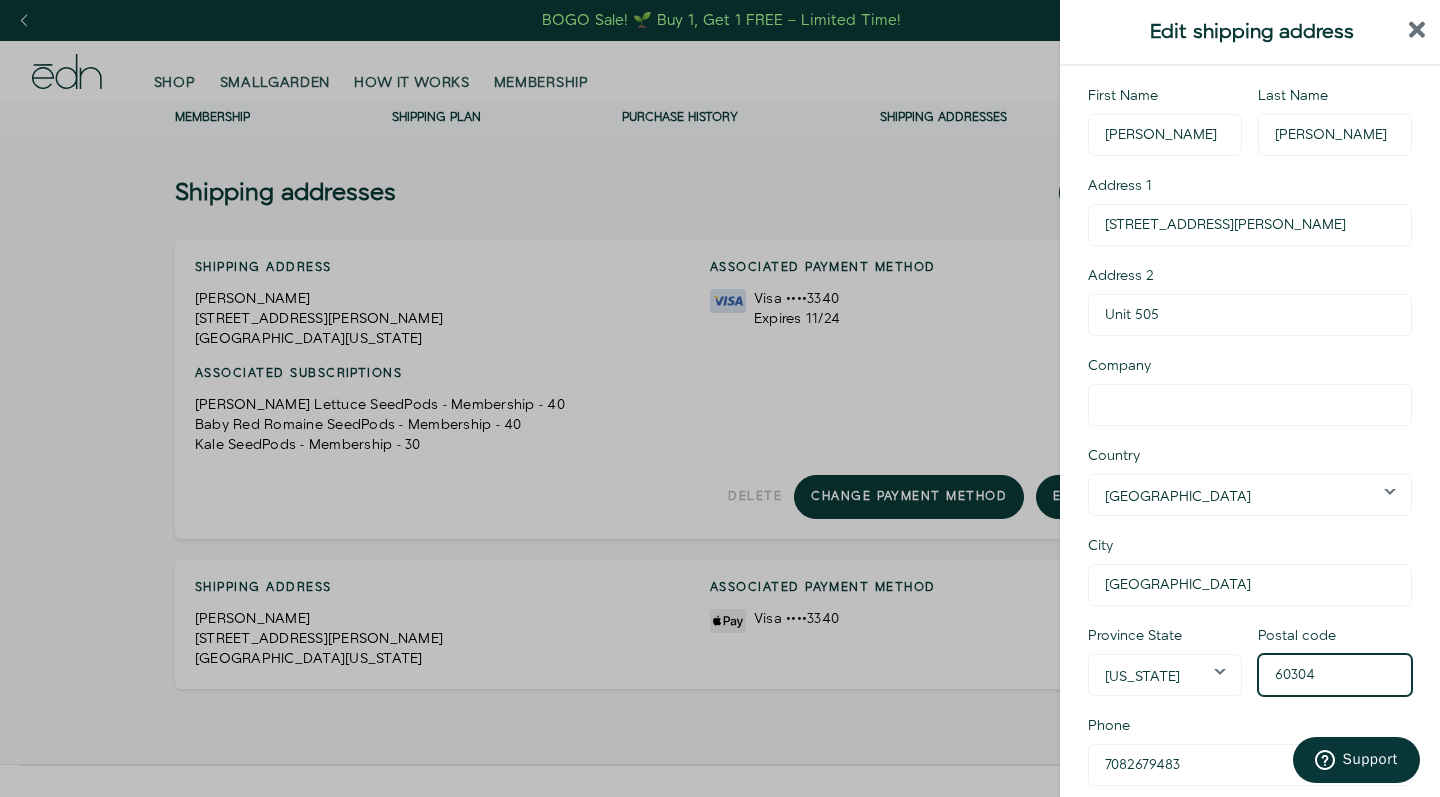 click on "60304" at bounding box center (1335, 675) 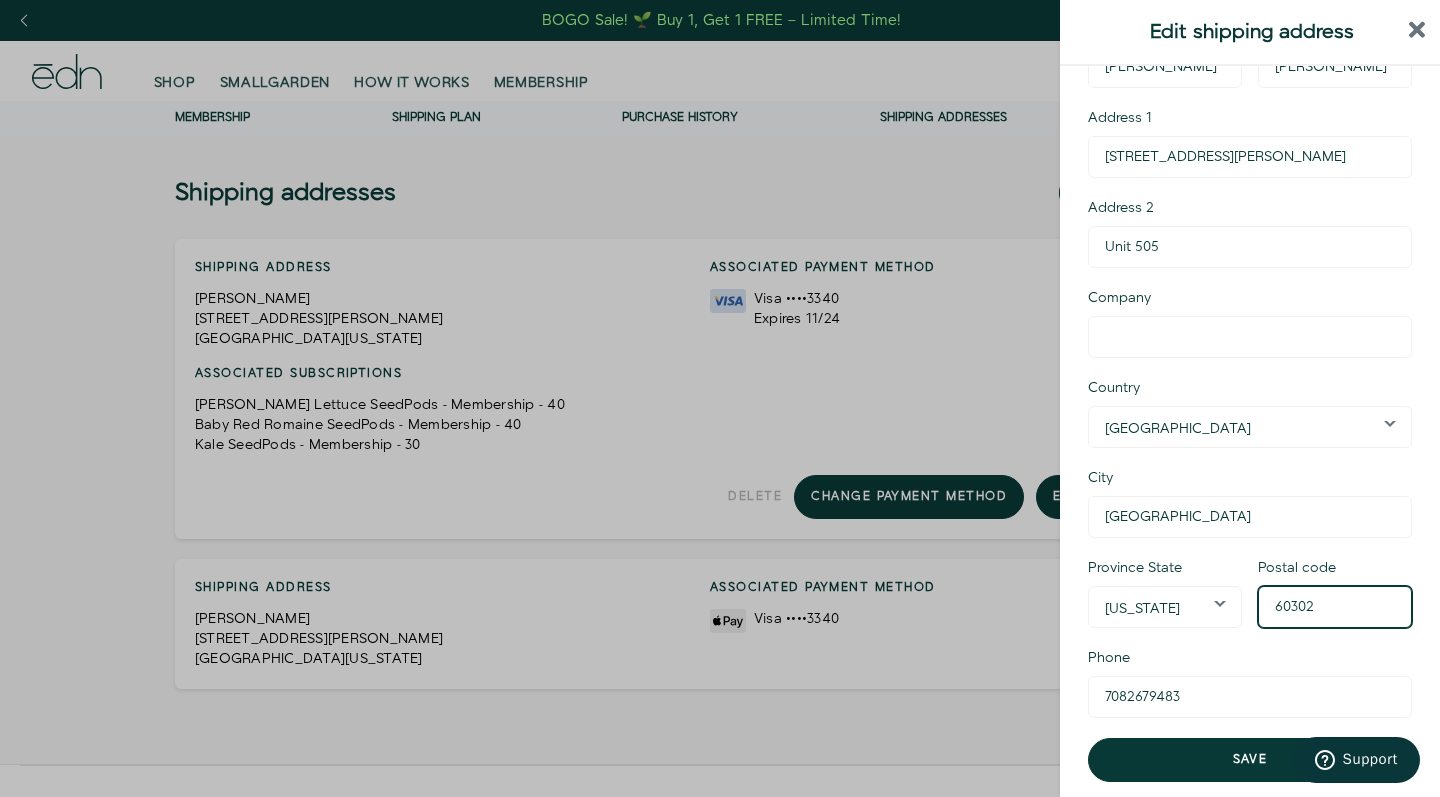 scroll, scrollTop: 68, scrollLeft: 0, axis: vertical 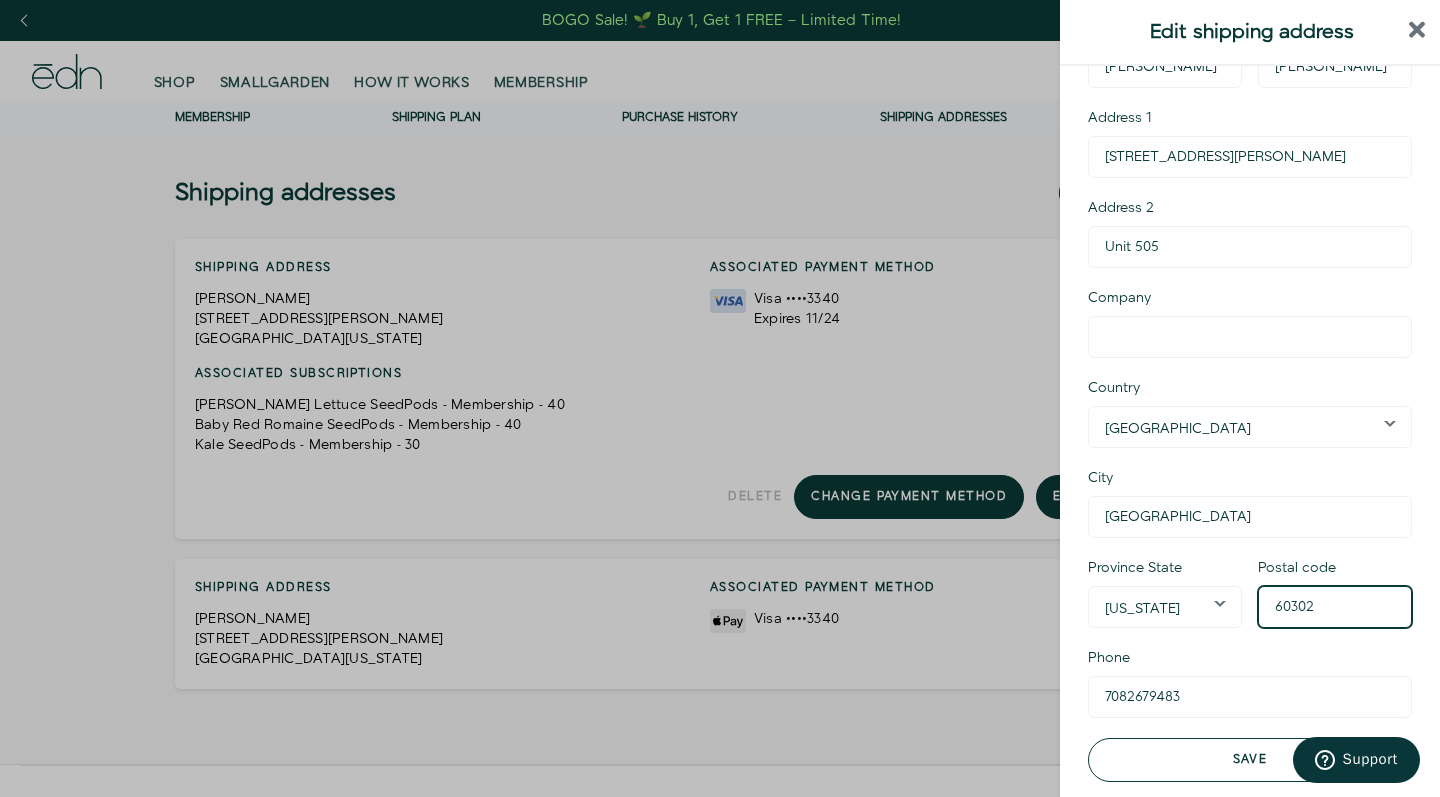 type on "60302" 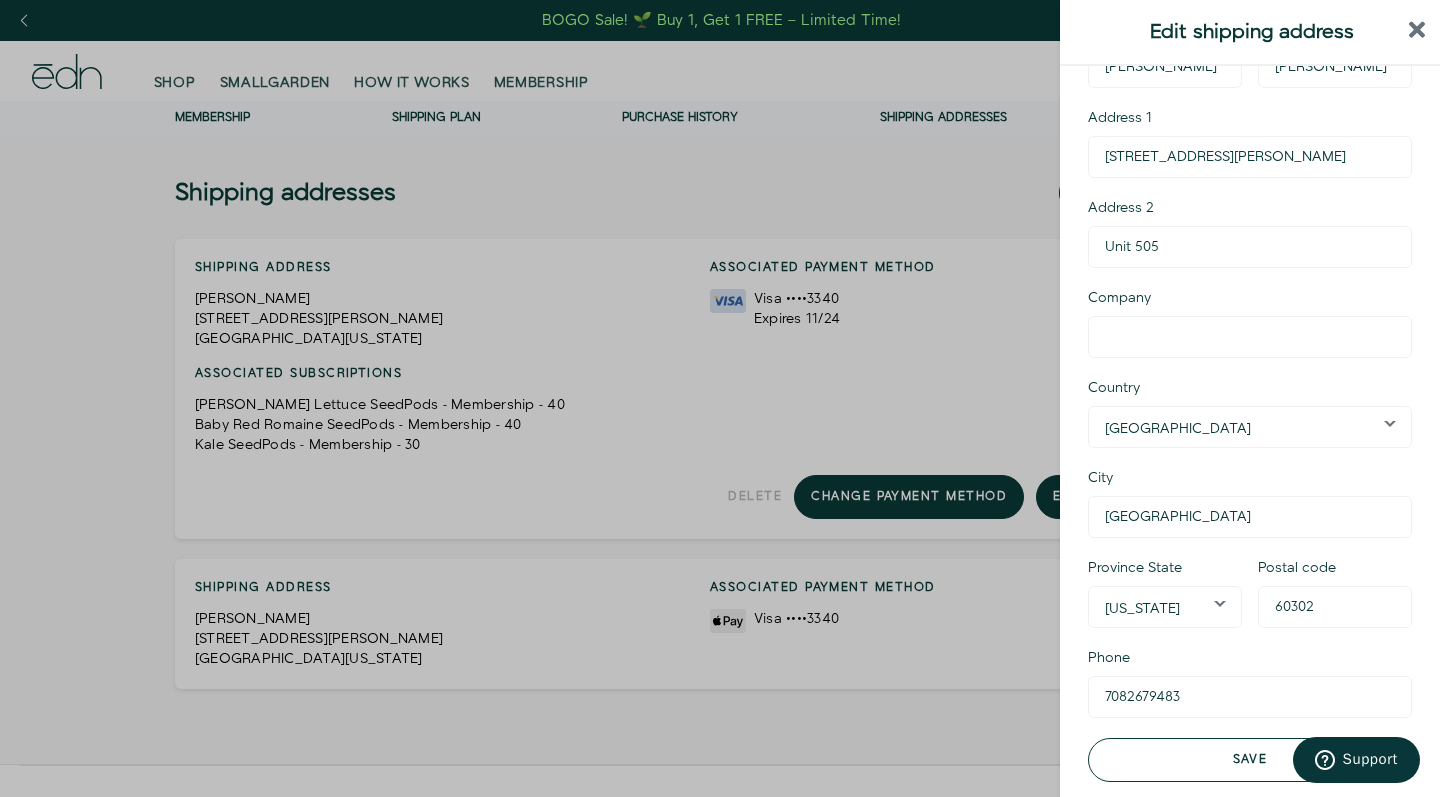 click on "Save" at bounding box center [1250, 760] 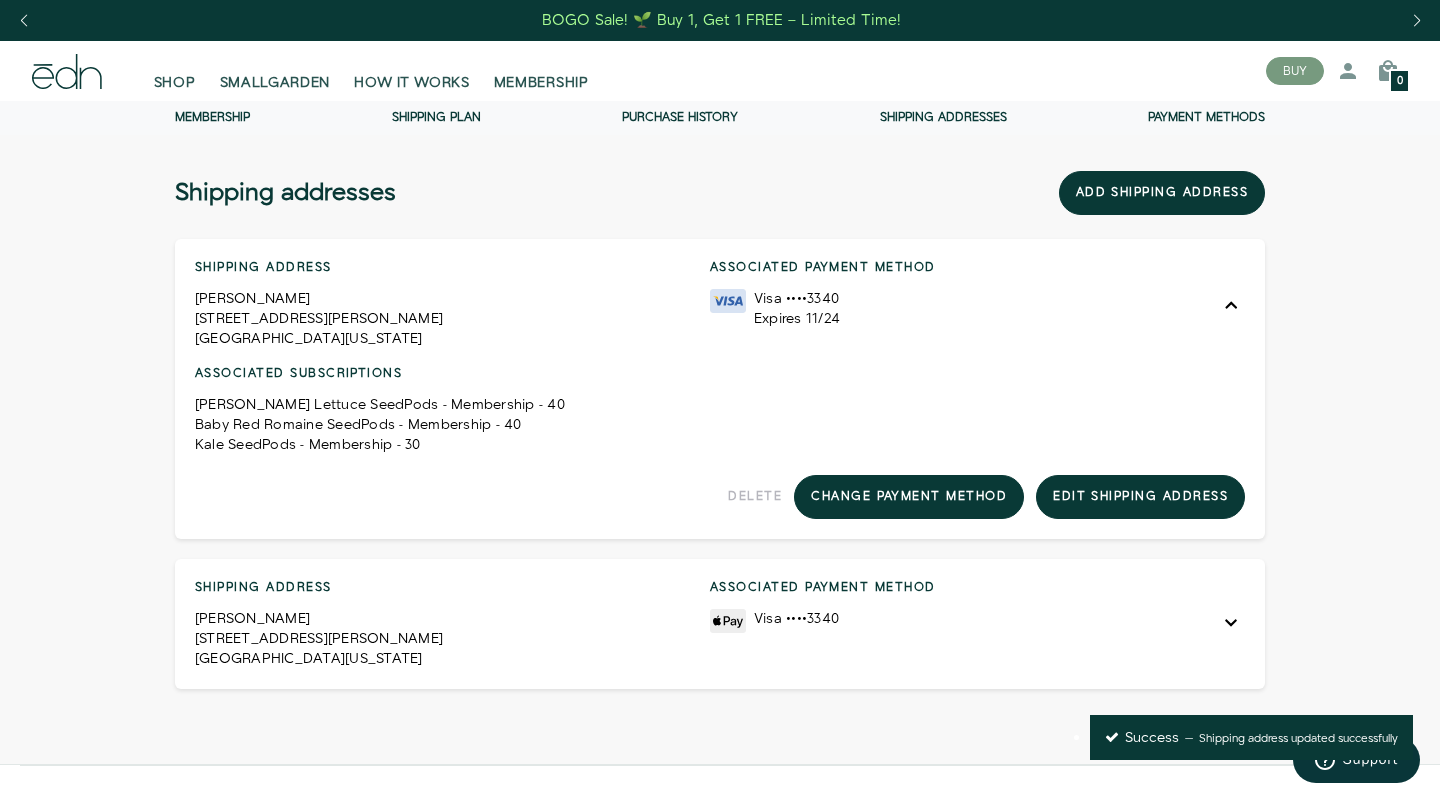scroll, scrollTop: 0, scrollLeft: 0, axis: both 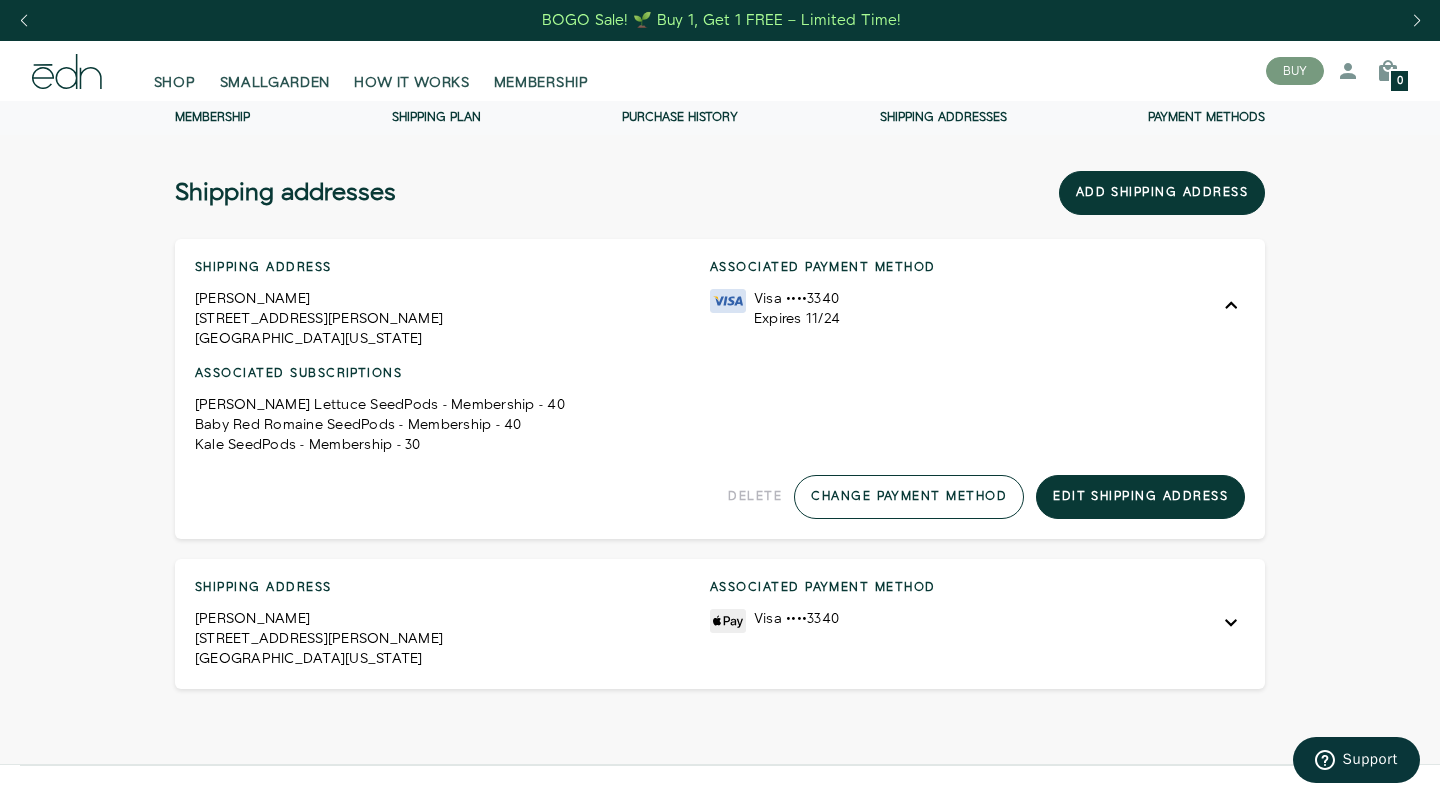 click on "Change payment method" at bounding box center (909, 497) 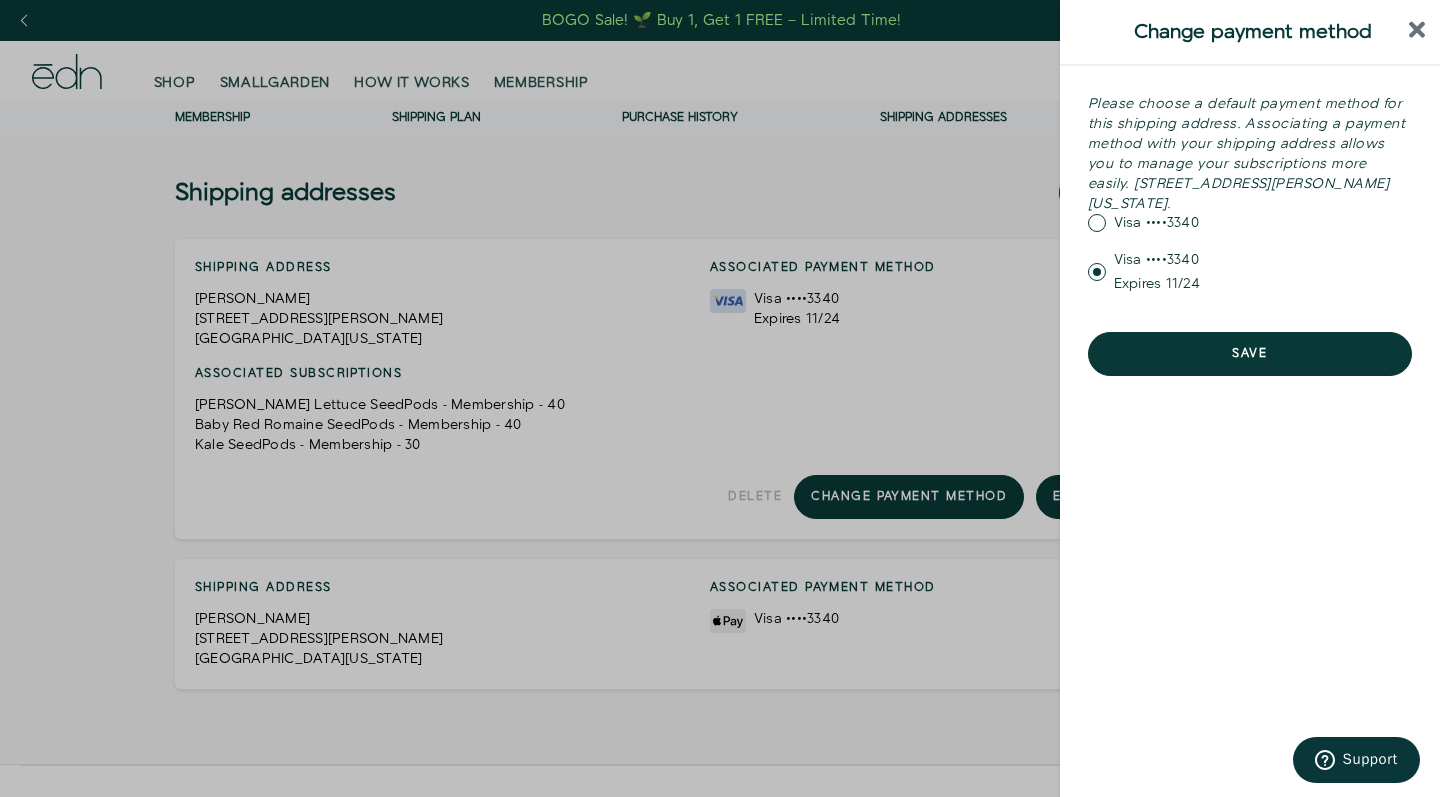 click at bounding box center [720, 398] 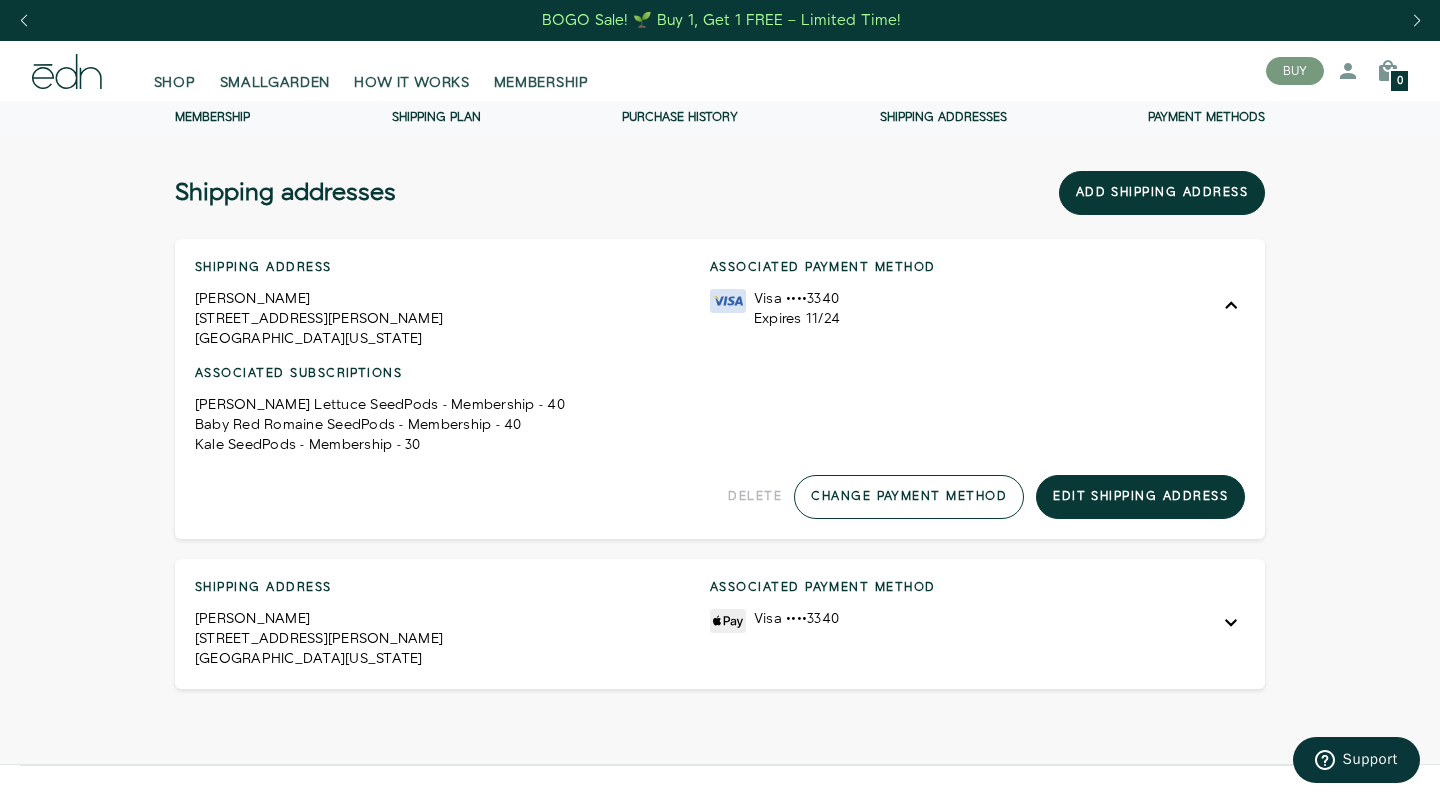click on "Change payment method" at bounding box center (909, 497) 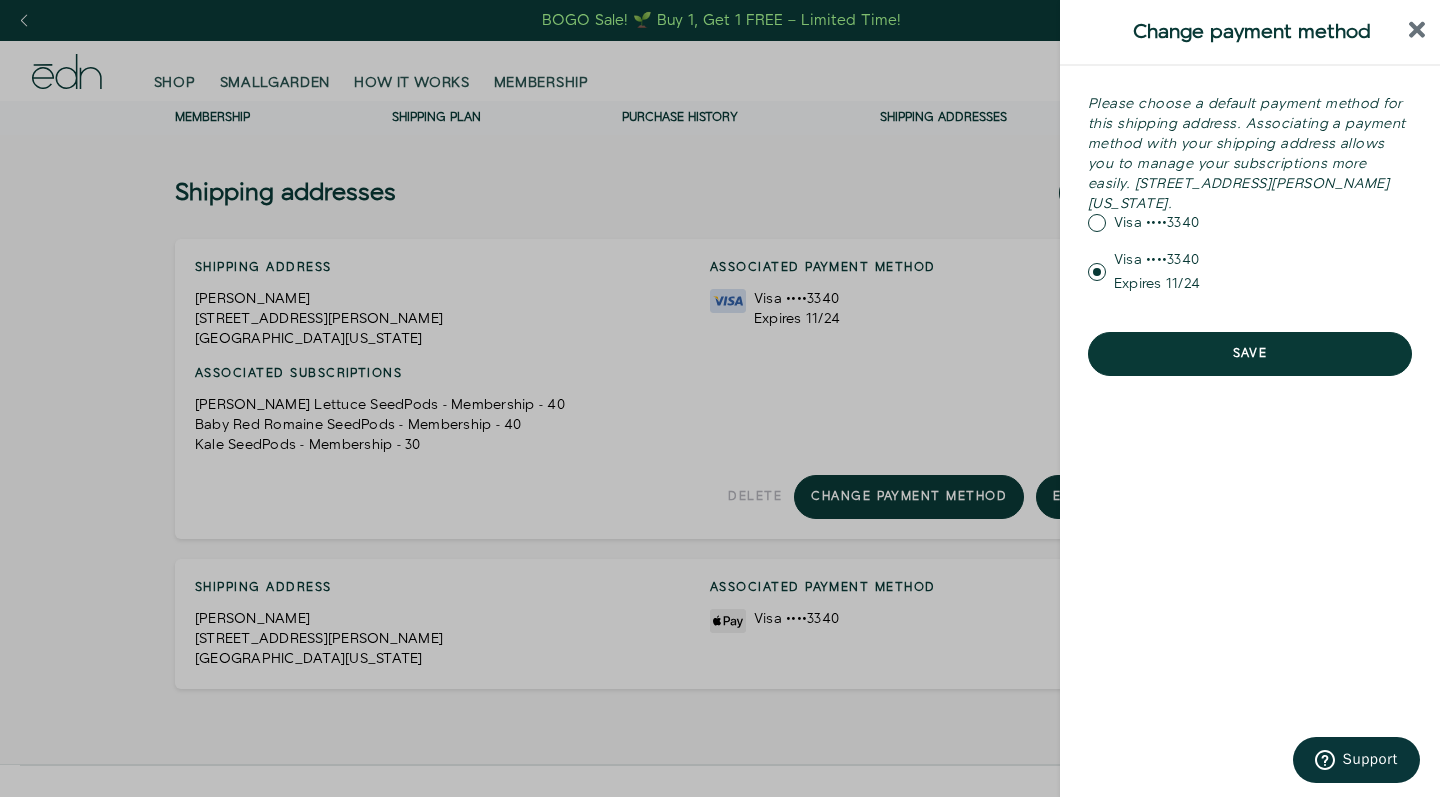 click at bounding box center (720, 398) 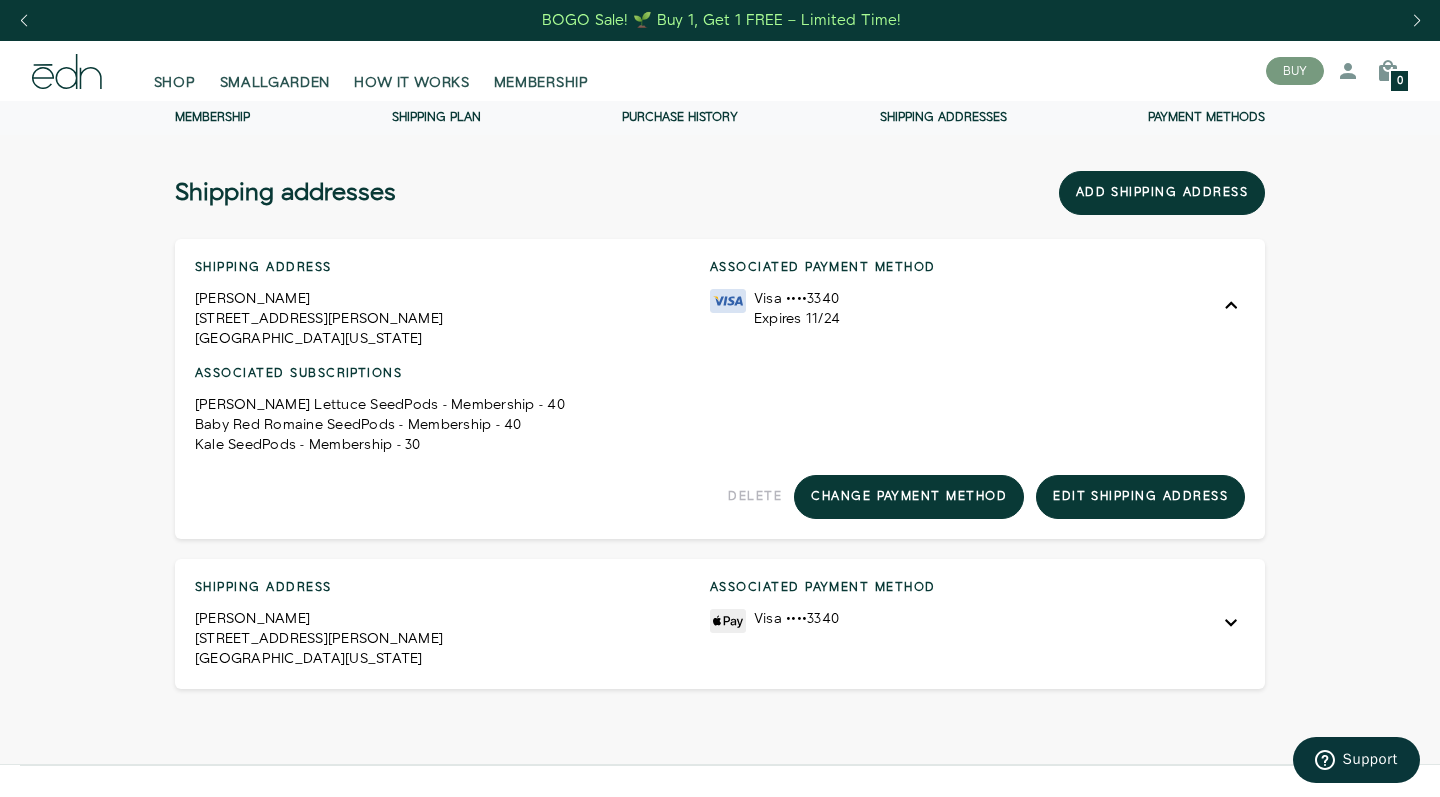 click 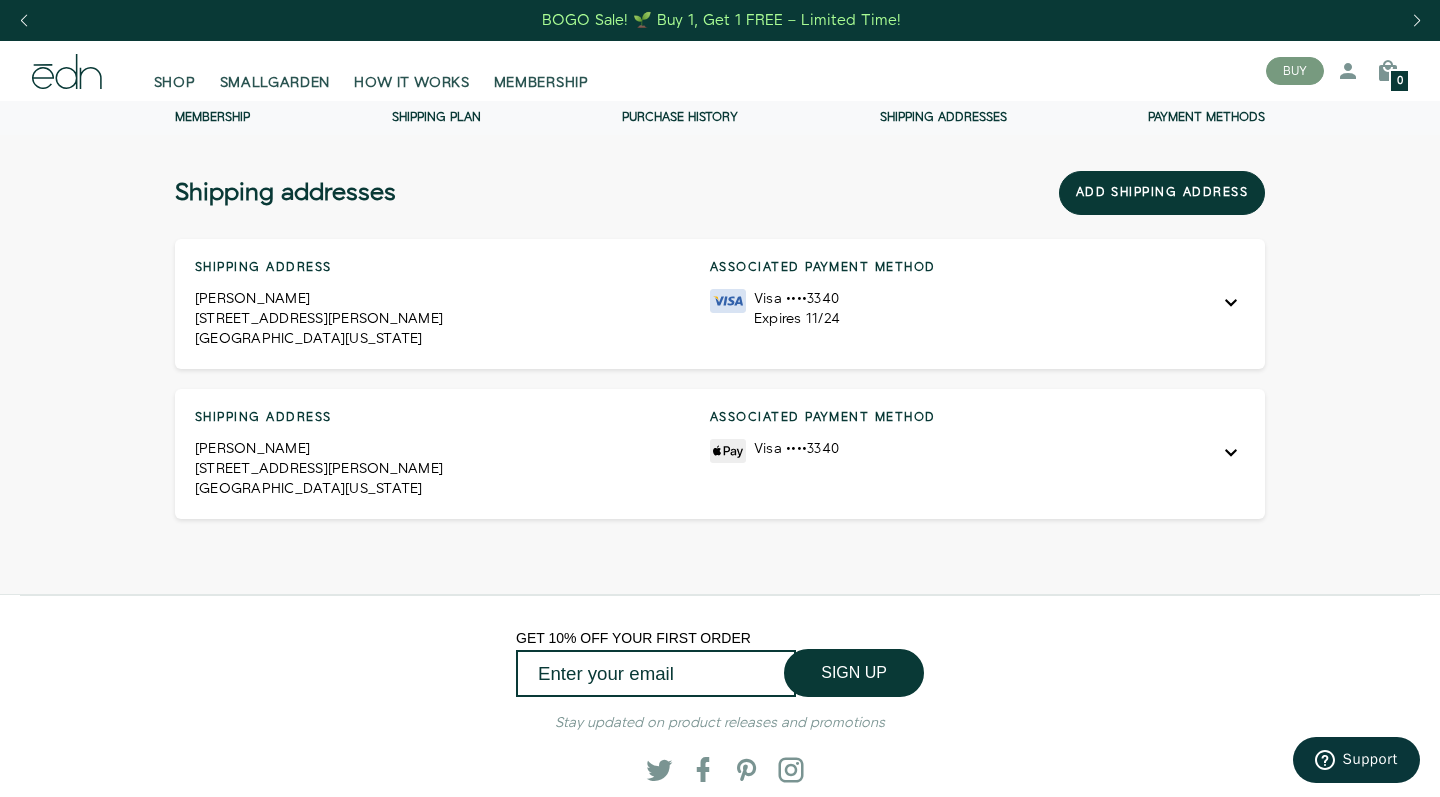 click 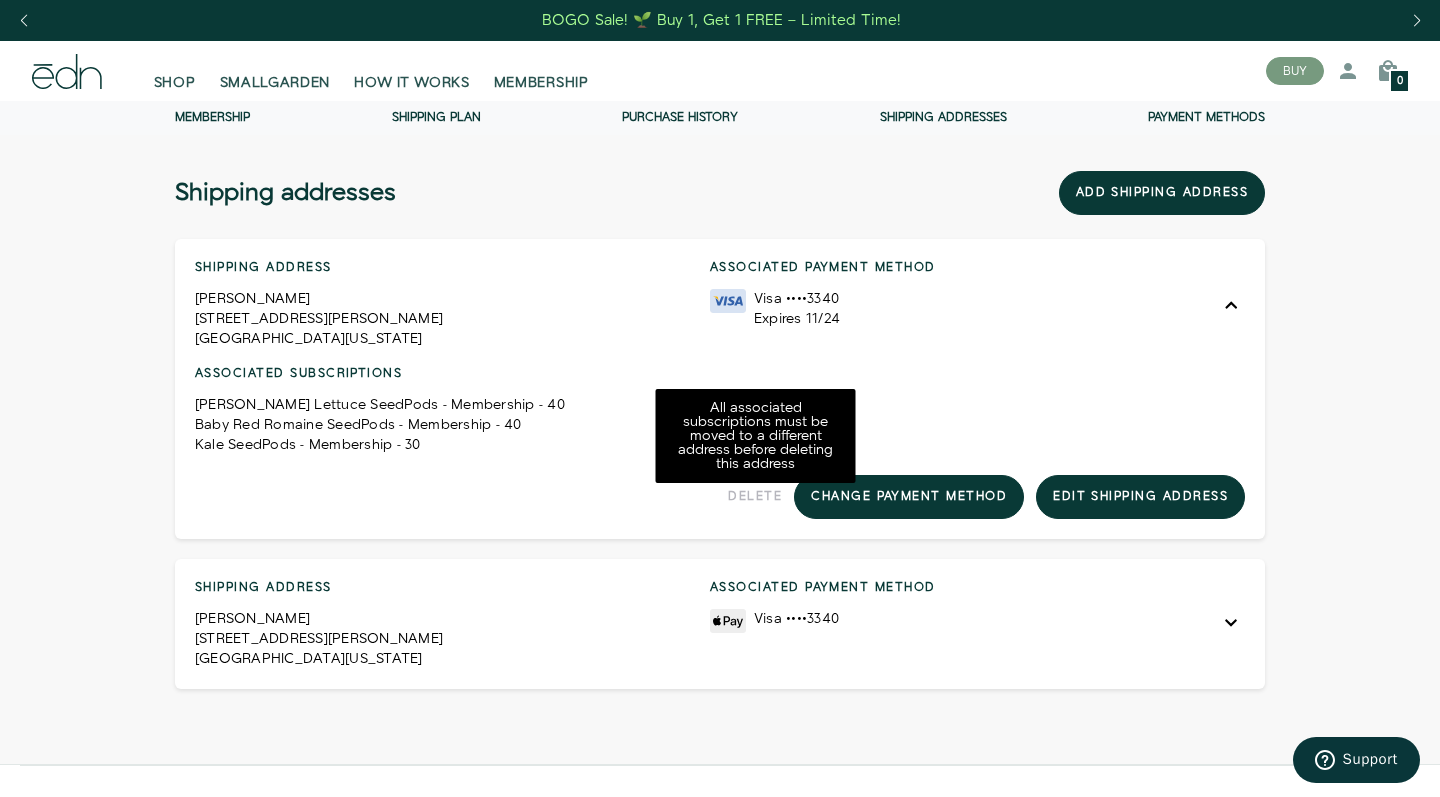 click on "Delete
All associated subscriptions must be moved to a different address before deleting this address" at bounding box center [755, 497] 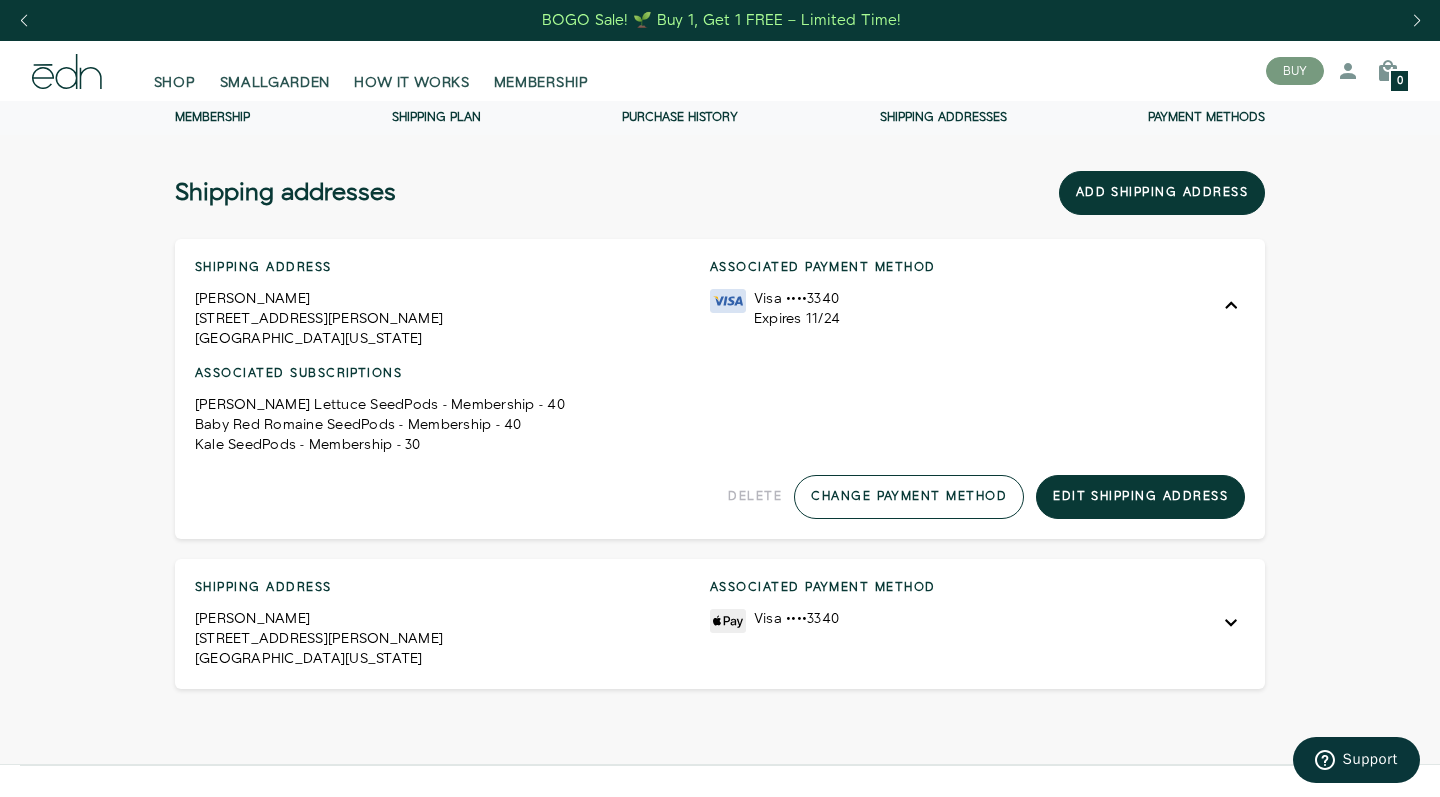 click on "Change payment method" at bounding box center [909, 497] 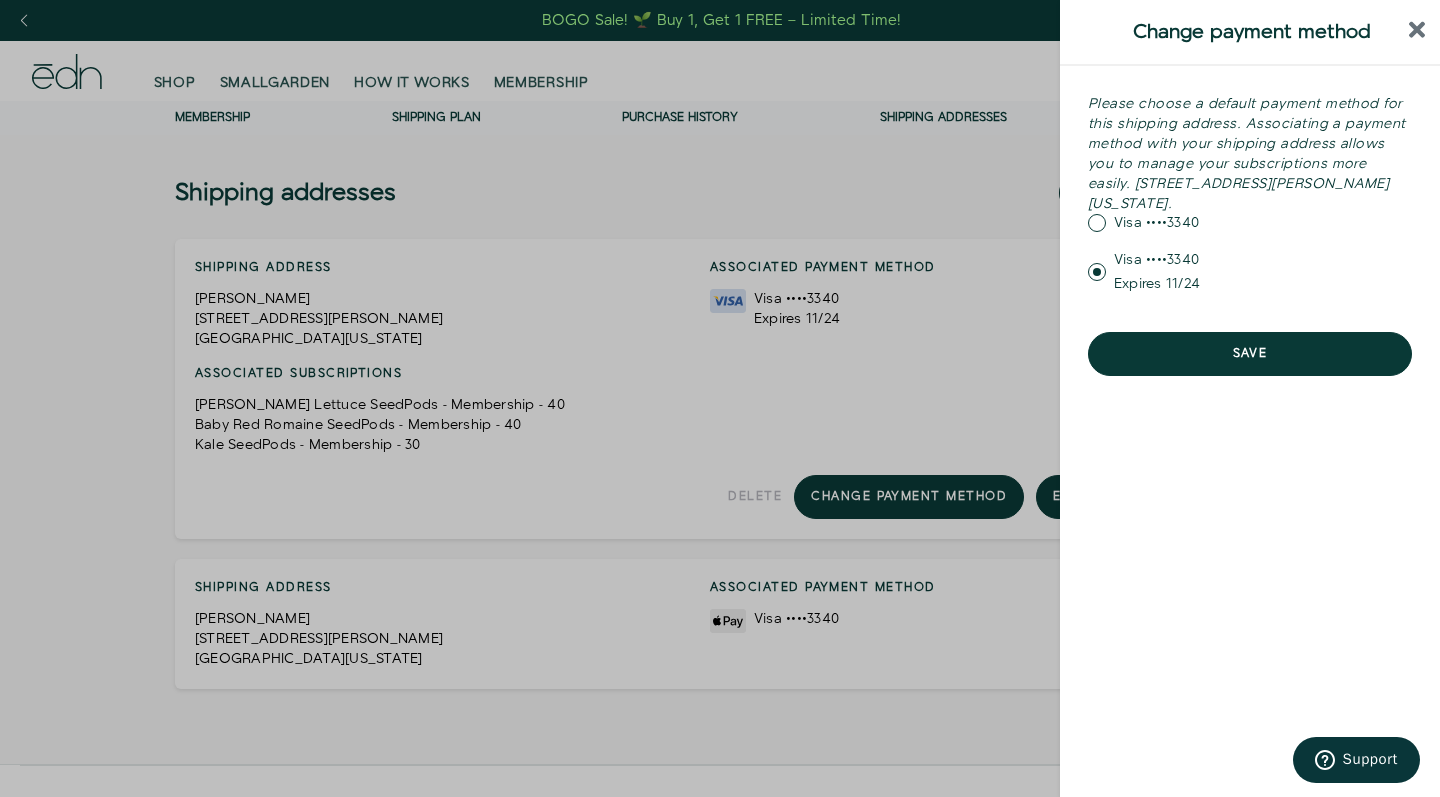 click at bounding box center (720, 398) 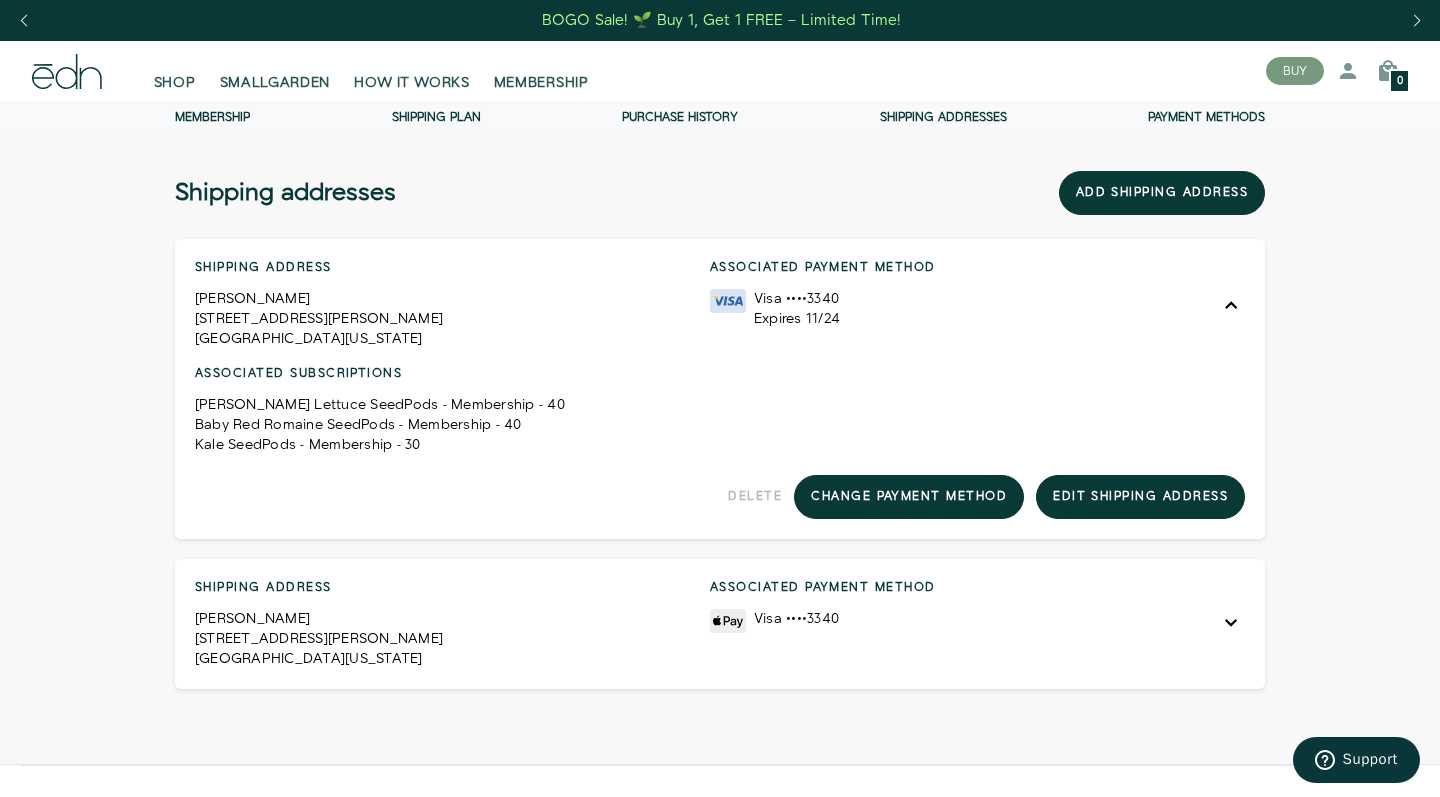 click on "Visa ••••3340" at bounding box center (981, 299) 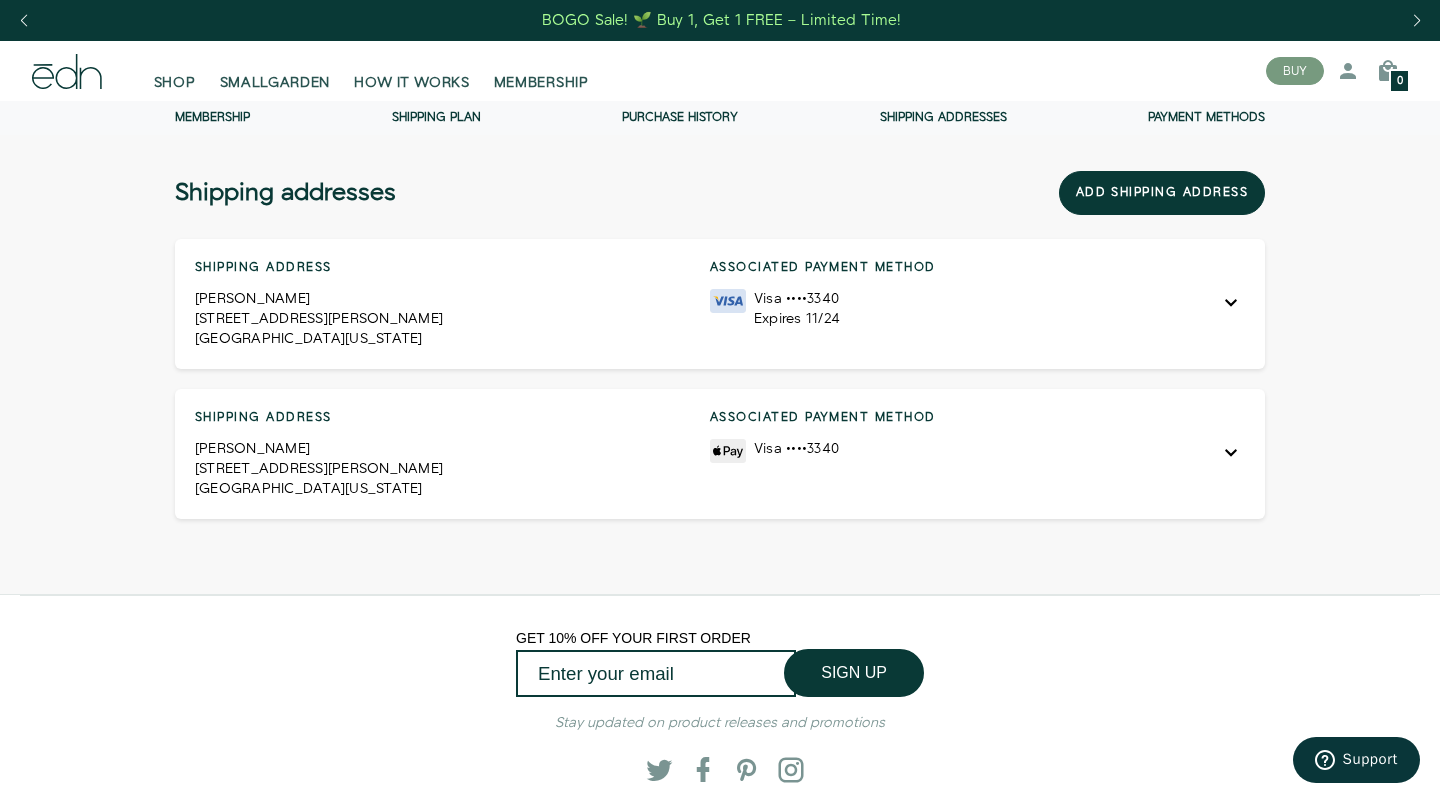click on "Visa ••••3340" at bounding box center (981, 299) 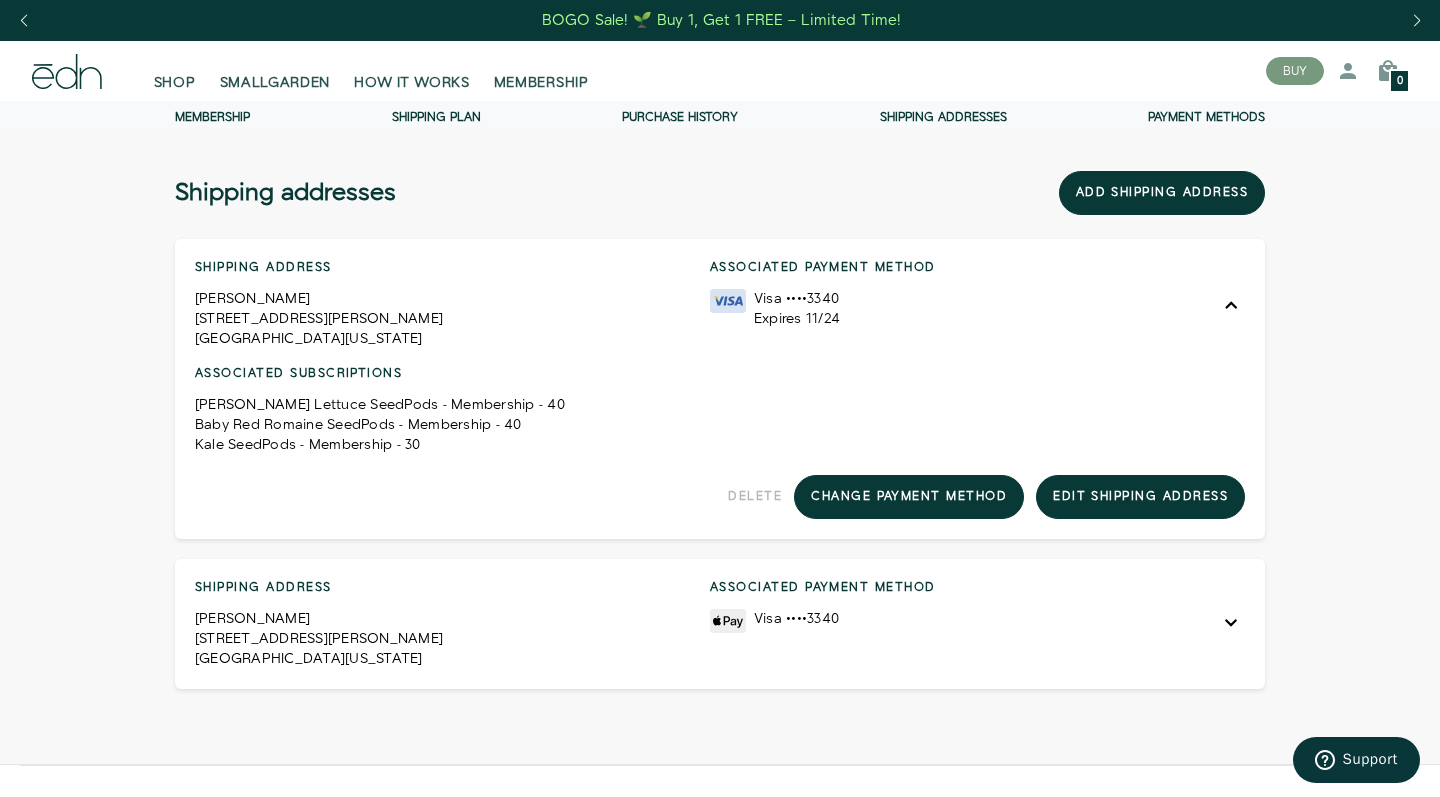 click 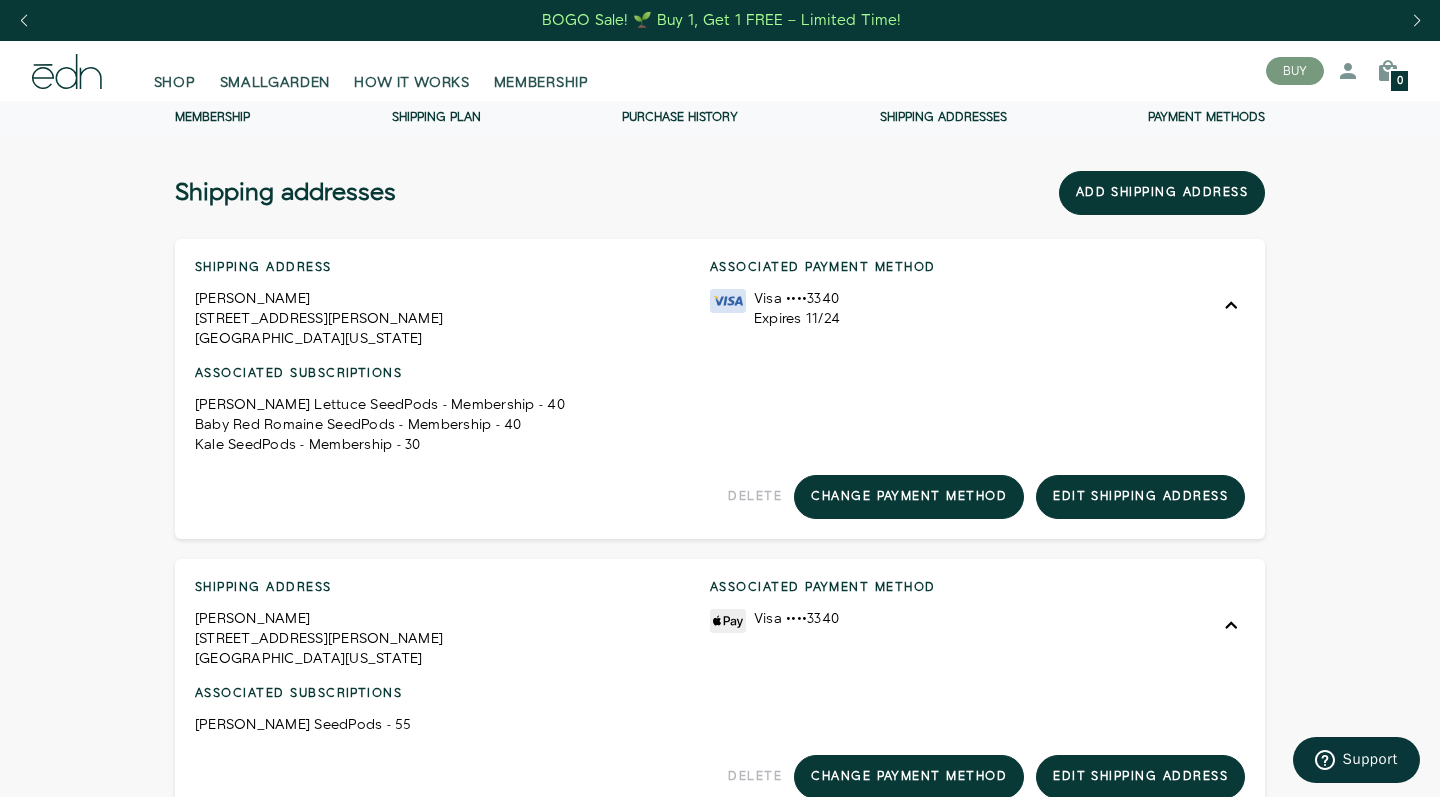 scroll, scrollTop: 0, scrollLeft: 0, axis: both 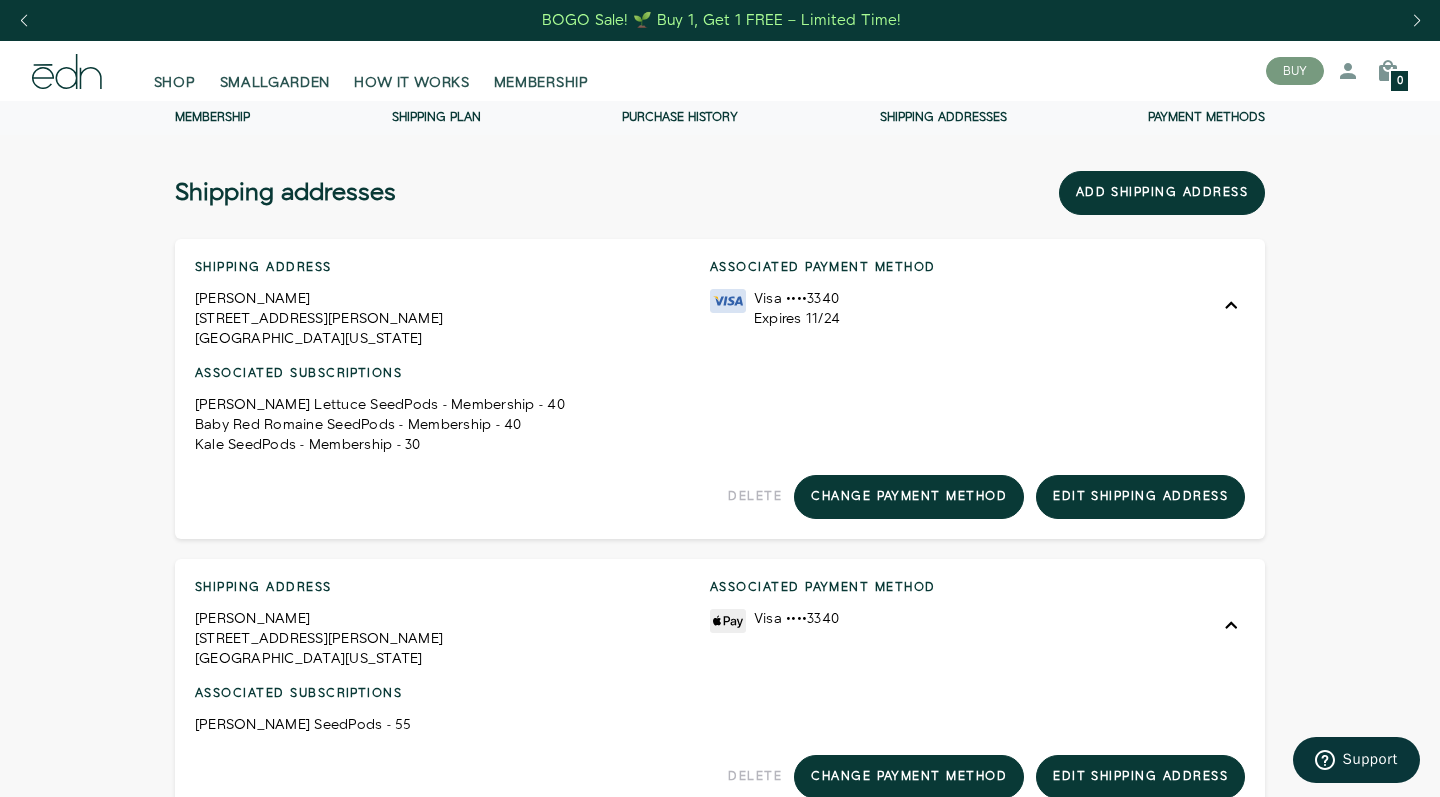 click on "Payment methods" at bounding box center [1206, 117] 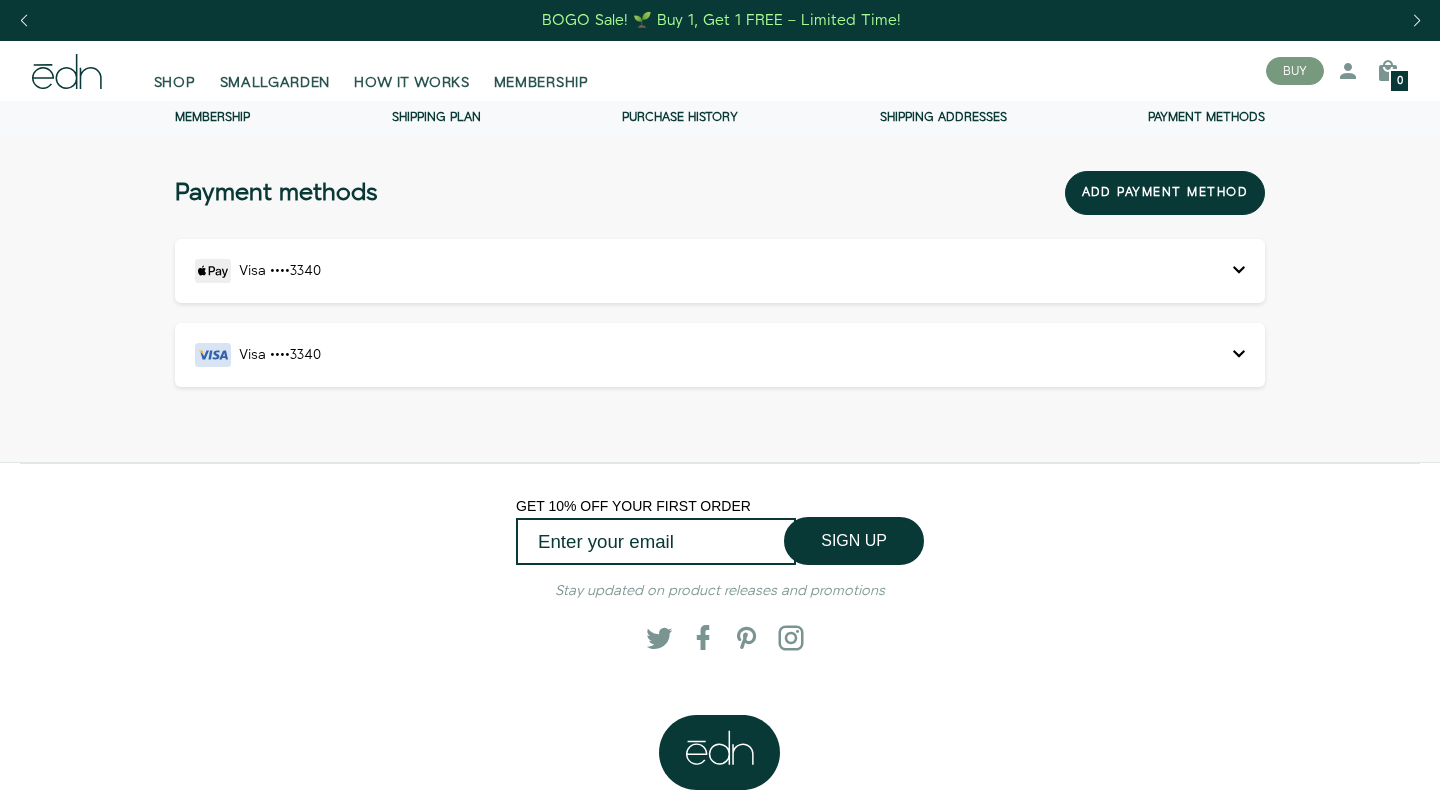 scroll, scrollTop: 0, scrollLeft: 0, axis: both 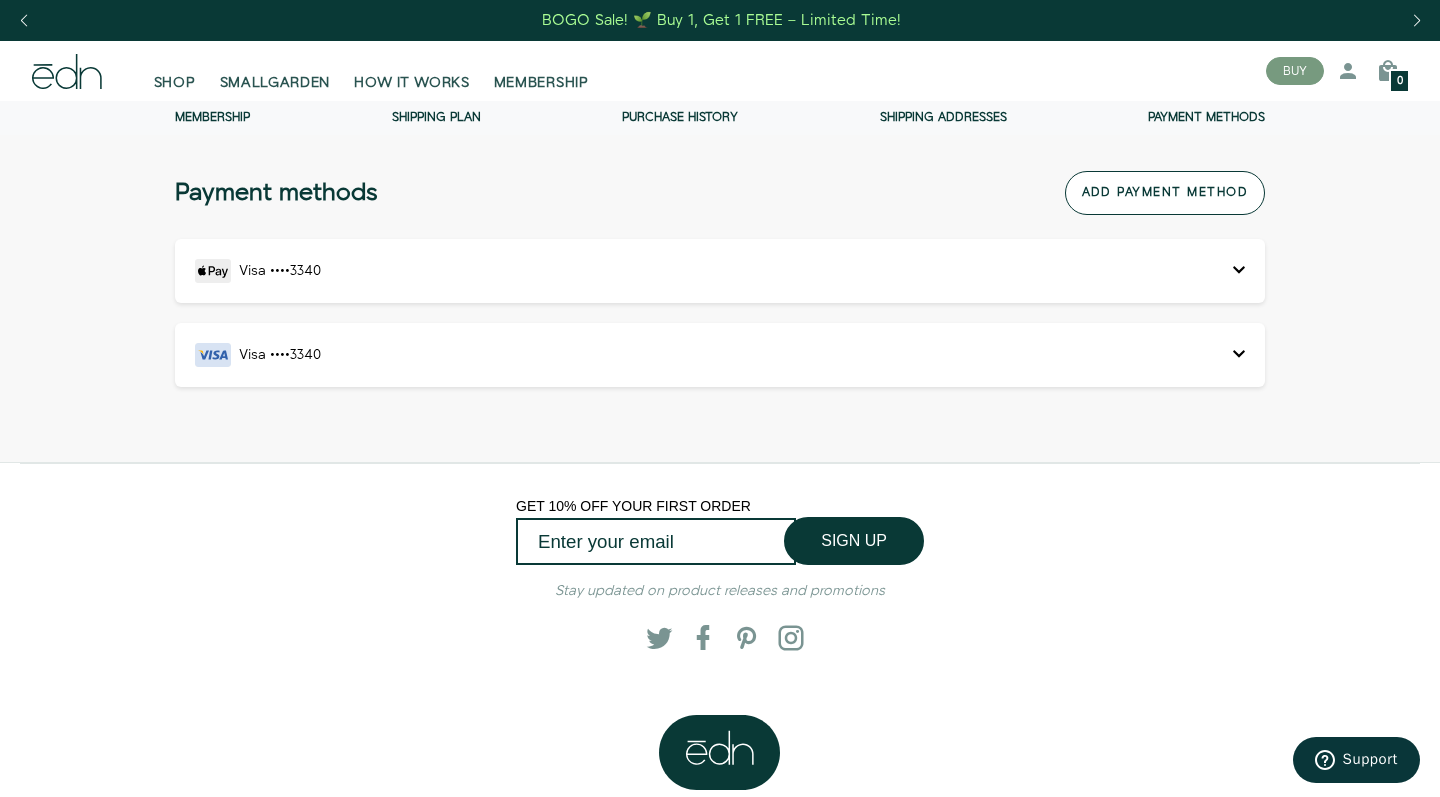 click on "Add payment method" at bounding box center [1165, 193] 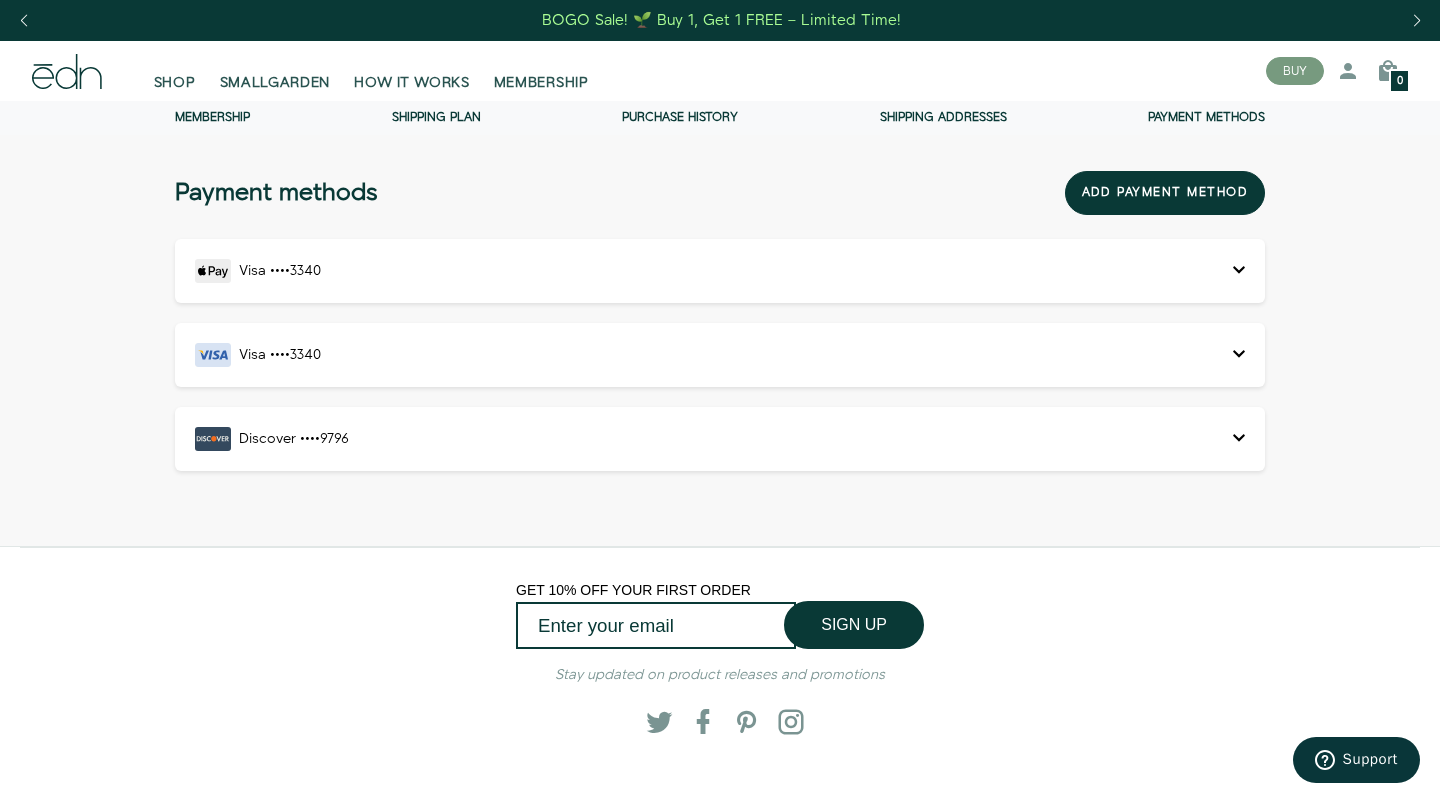 click 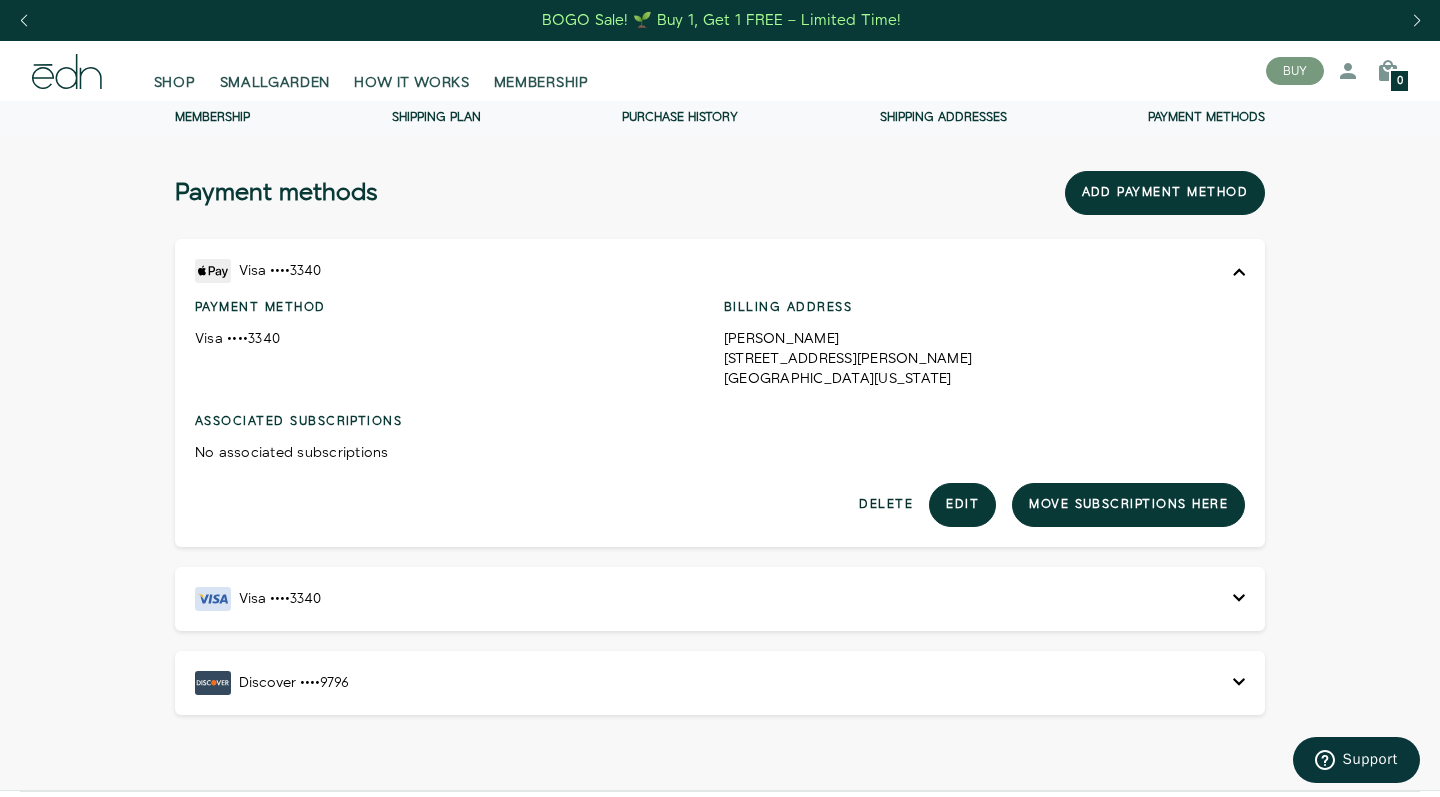 click on "Delete" at bounding box center [886, 505] 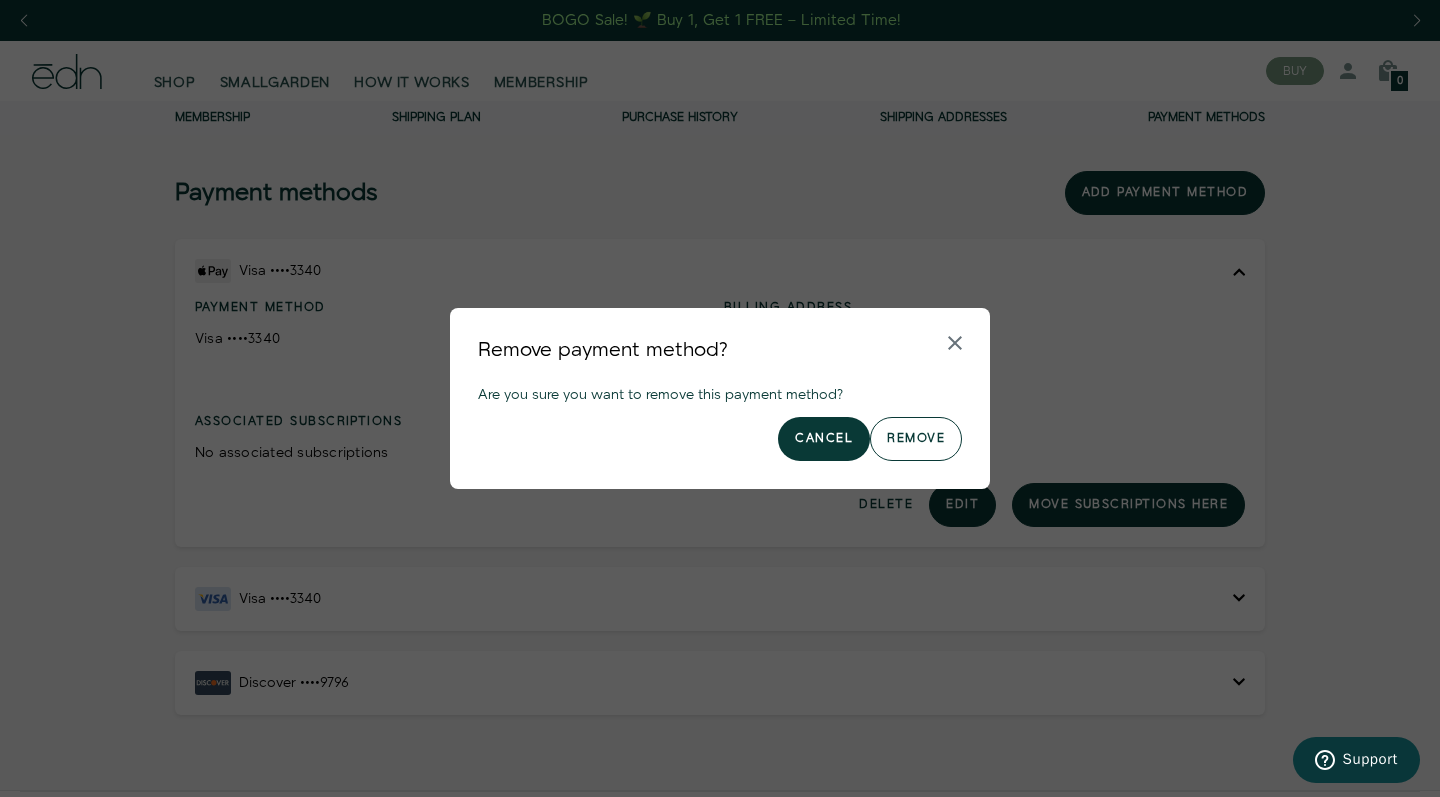 click on "Remove" at bounding box center (916, 439) 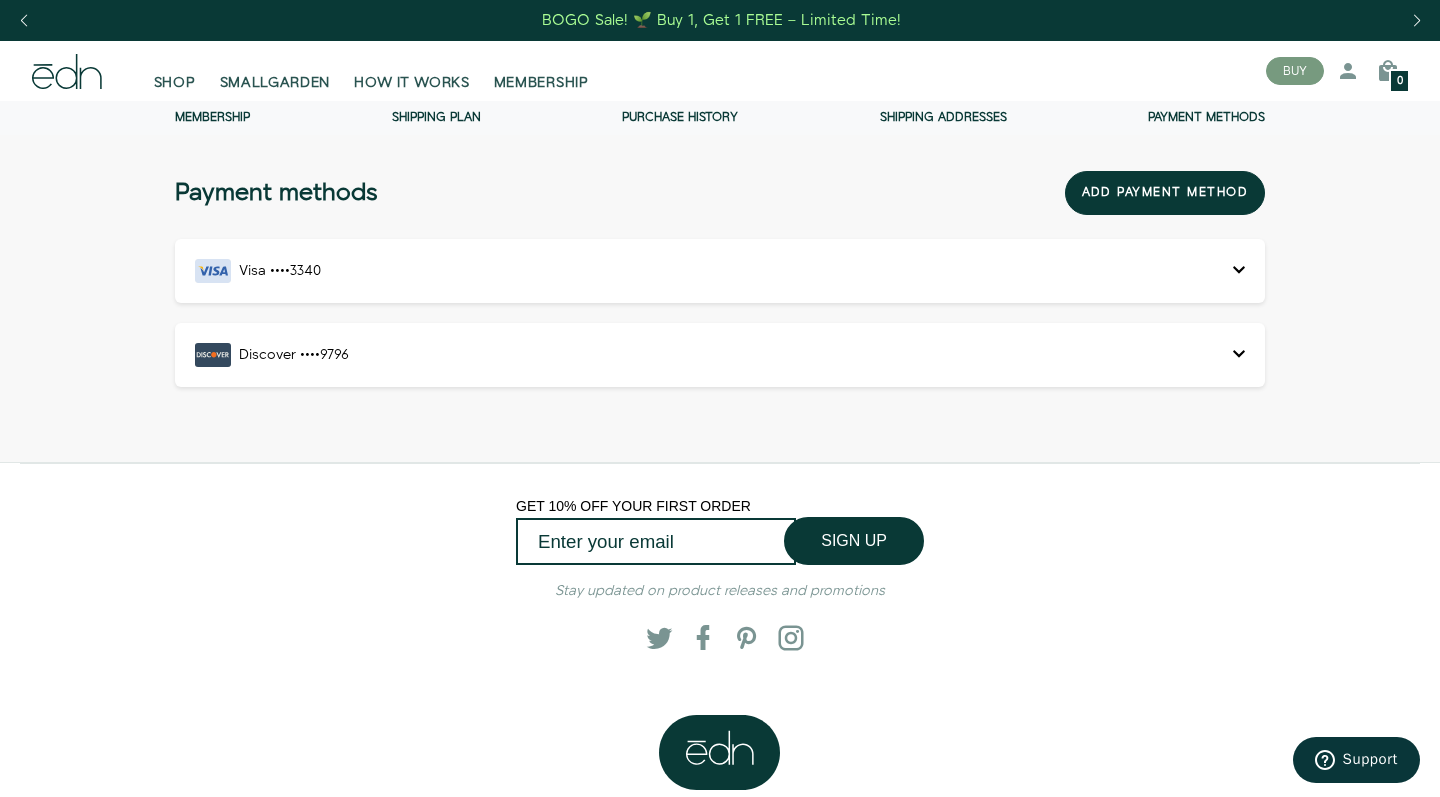 click 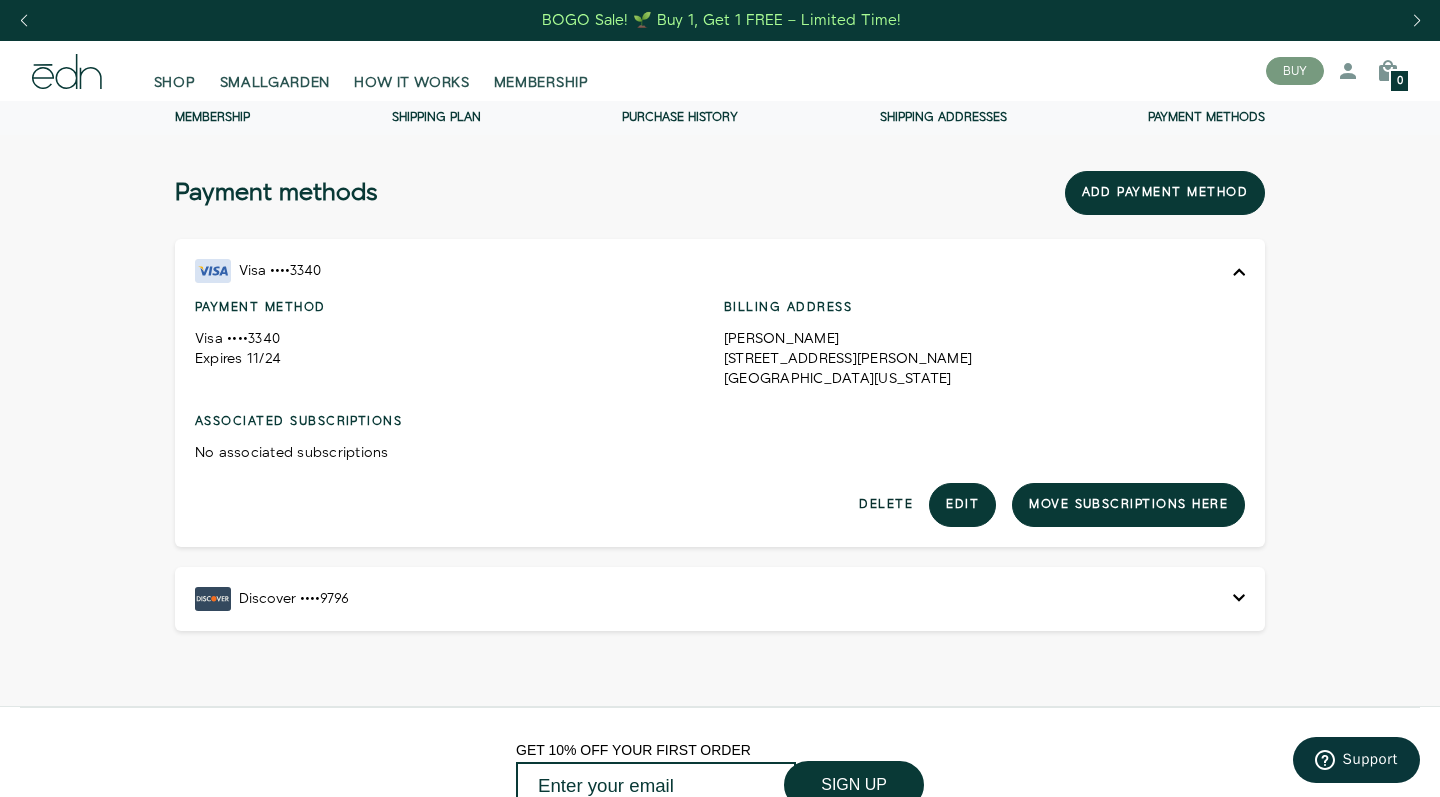 click on "Delete" at bounding box center [886, 505] 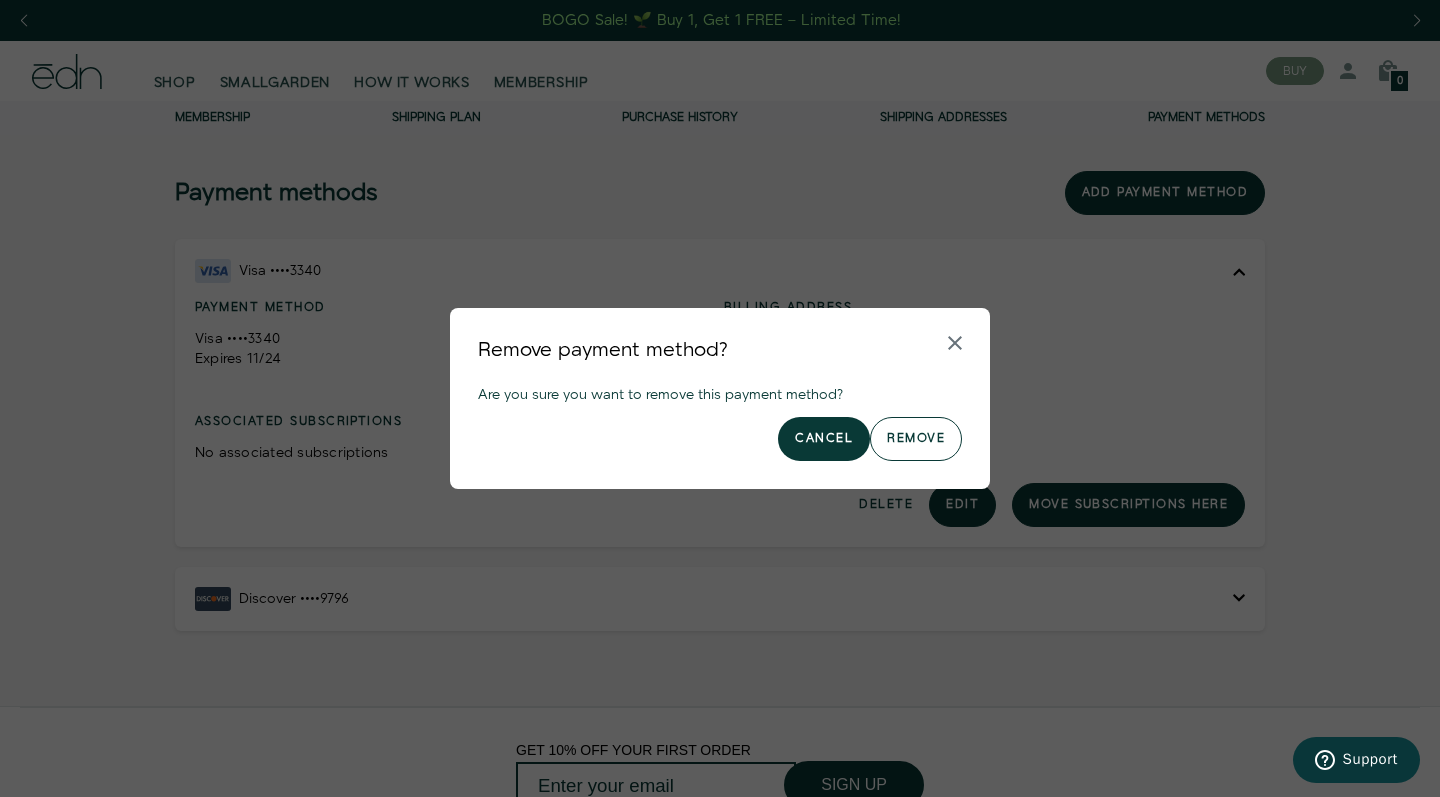 click on "Remove" at bounding box center (916, 439) 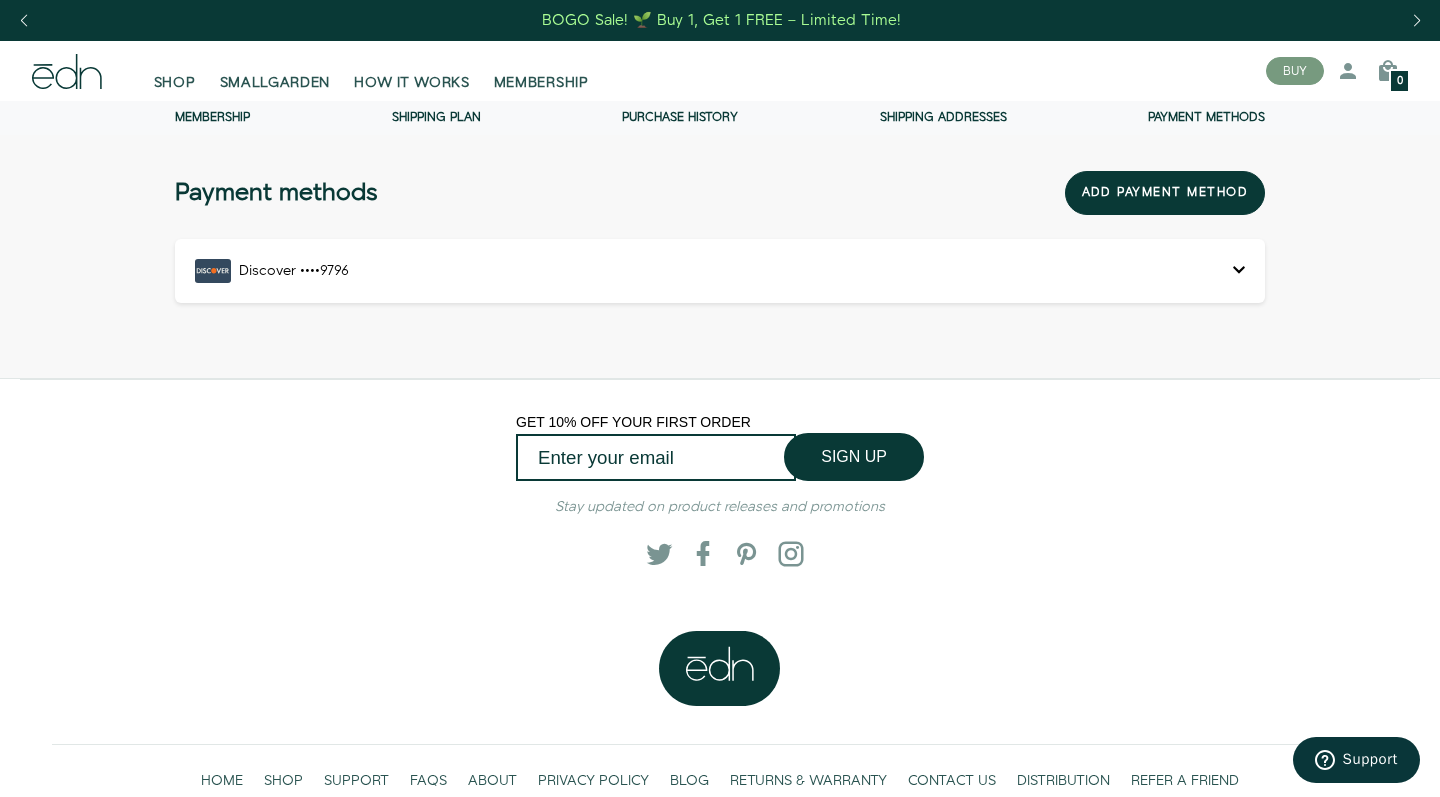 scroll, scrollTop: 0, scrollLeft: 0, axis: both 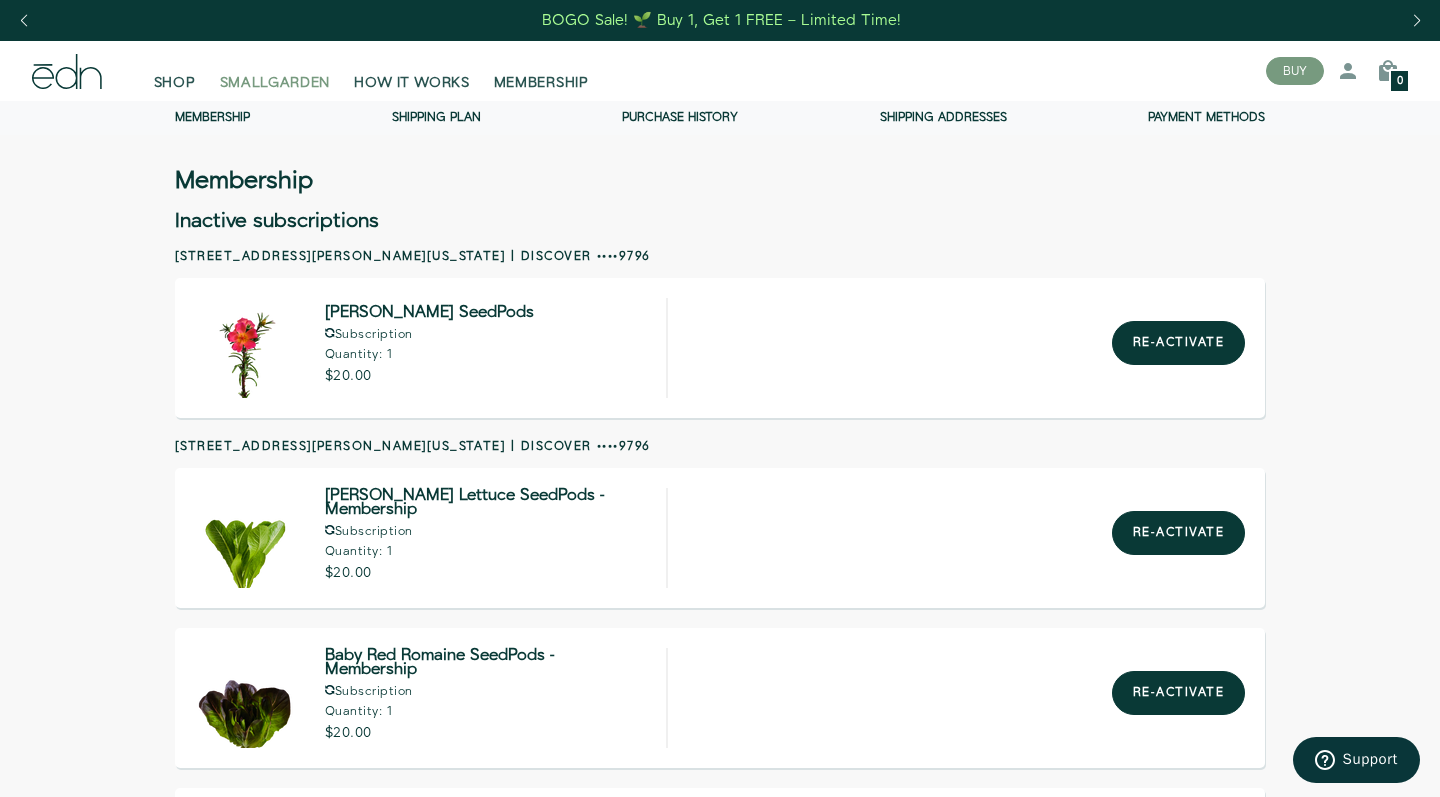 click on "SMALLGARDEN" at bounding box center (275, 83) 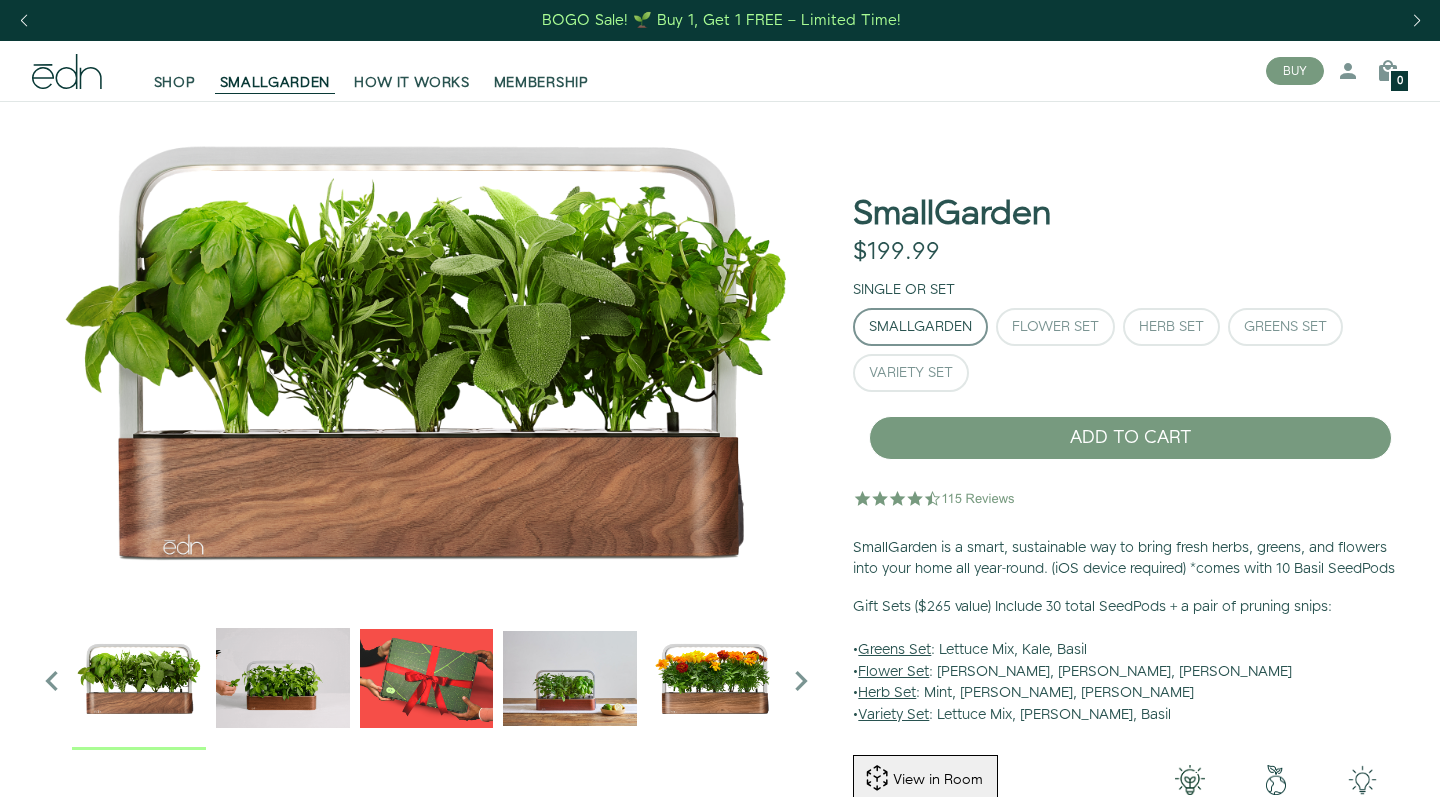 scroll, scrollTop: 0, scrollLeft: 0, axis: both 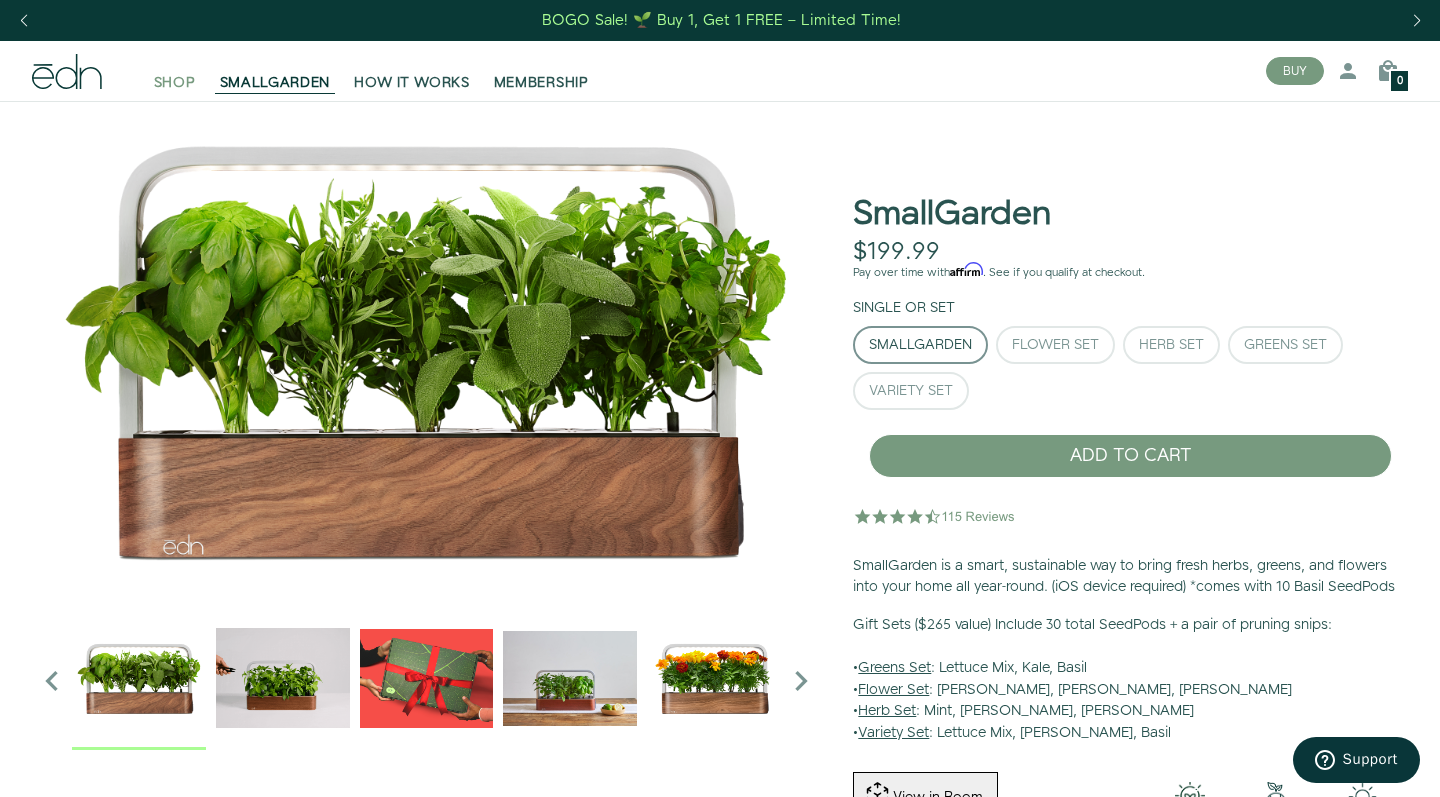 click on "SHOP" at bounding box center [175, 83] 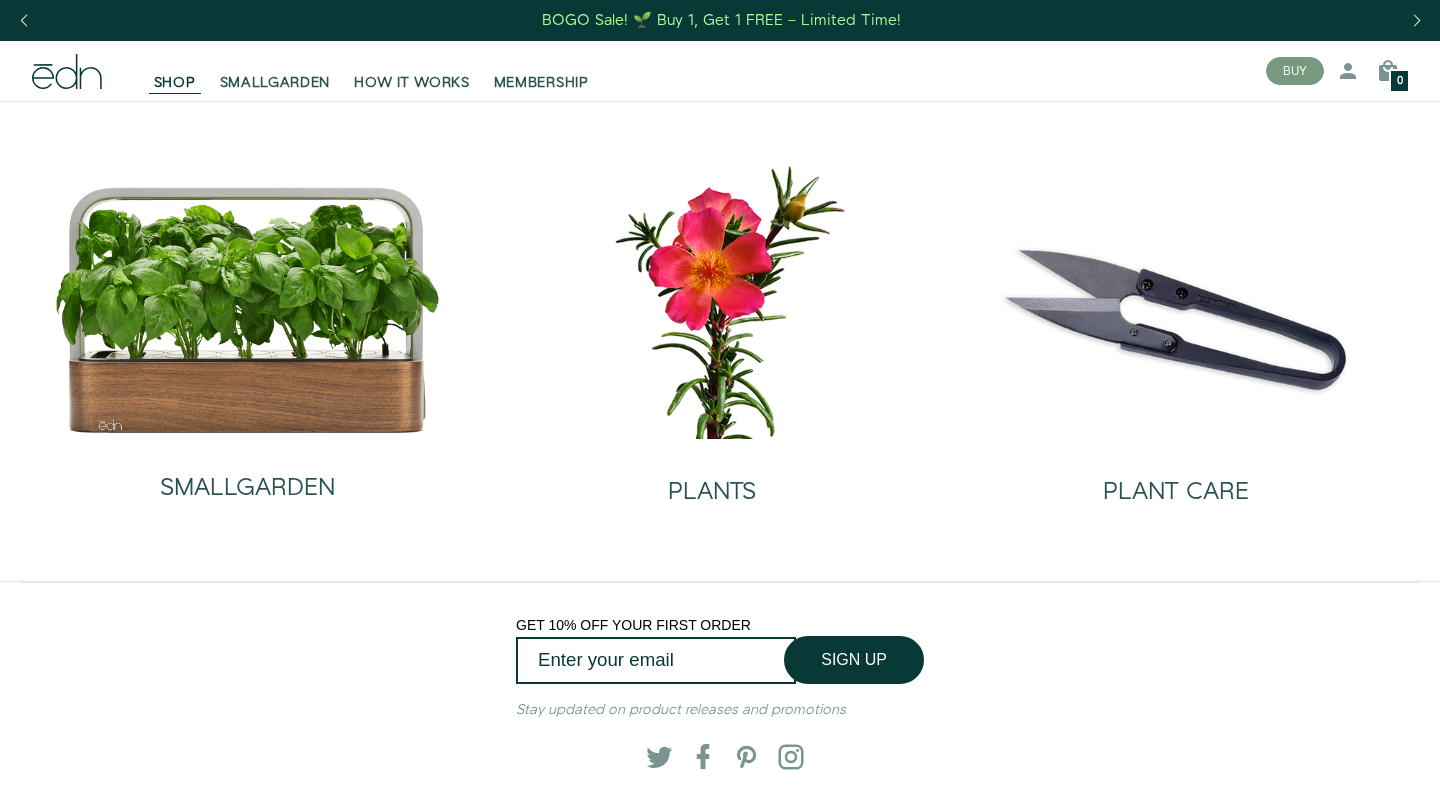 scroll, scrollTop: 0, scrollLeft: 0, axis: both 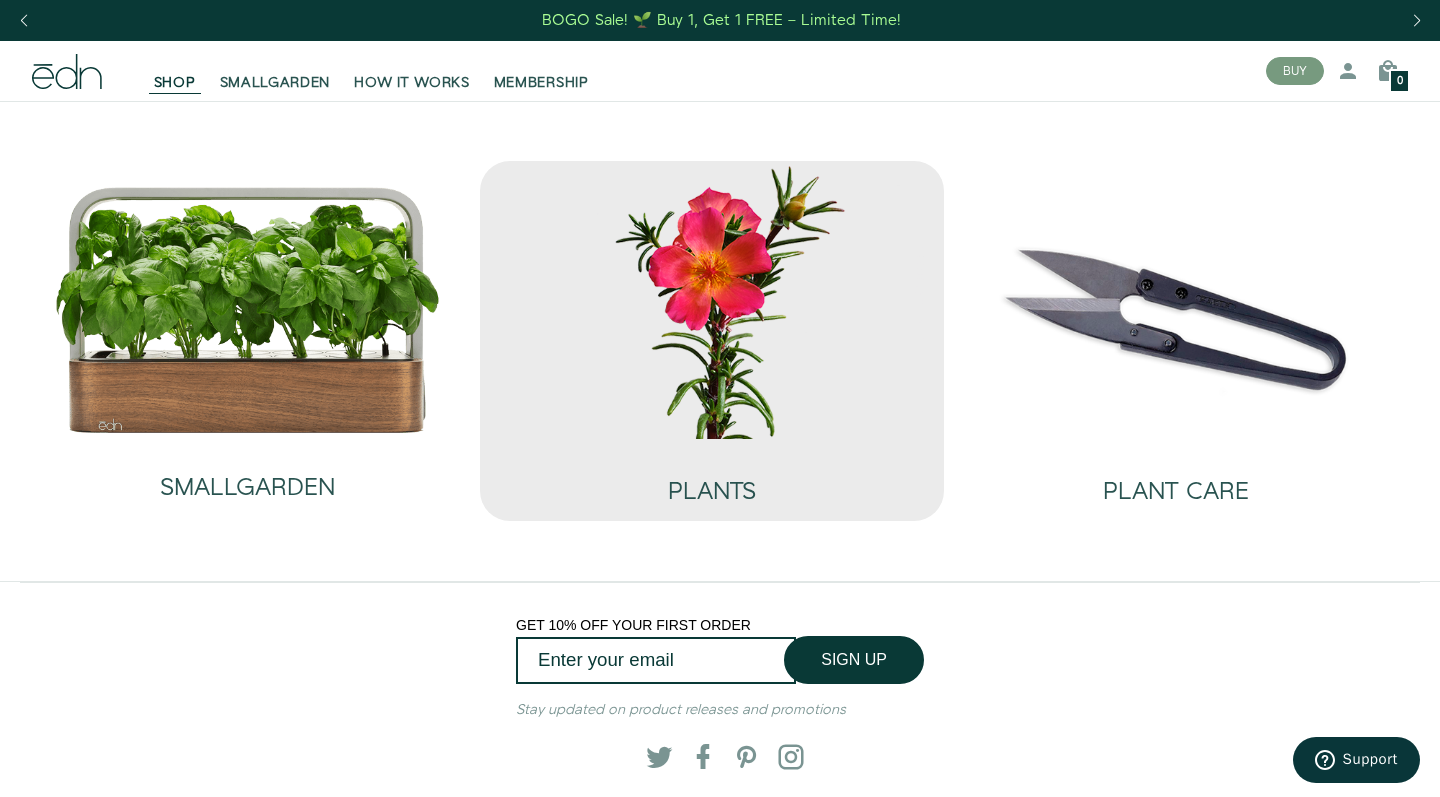 click at bounding box center (712, 299) 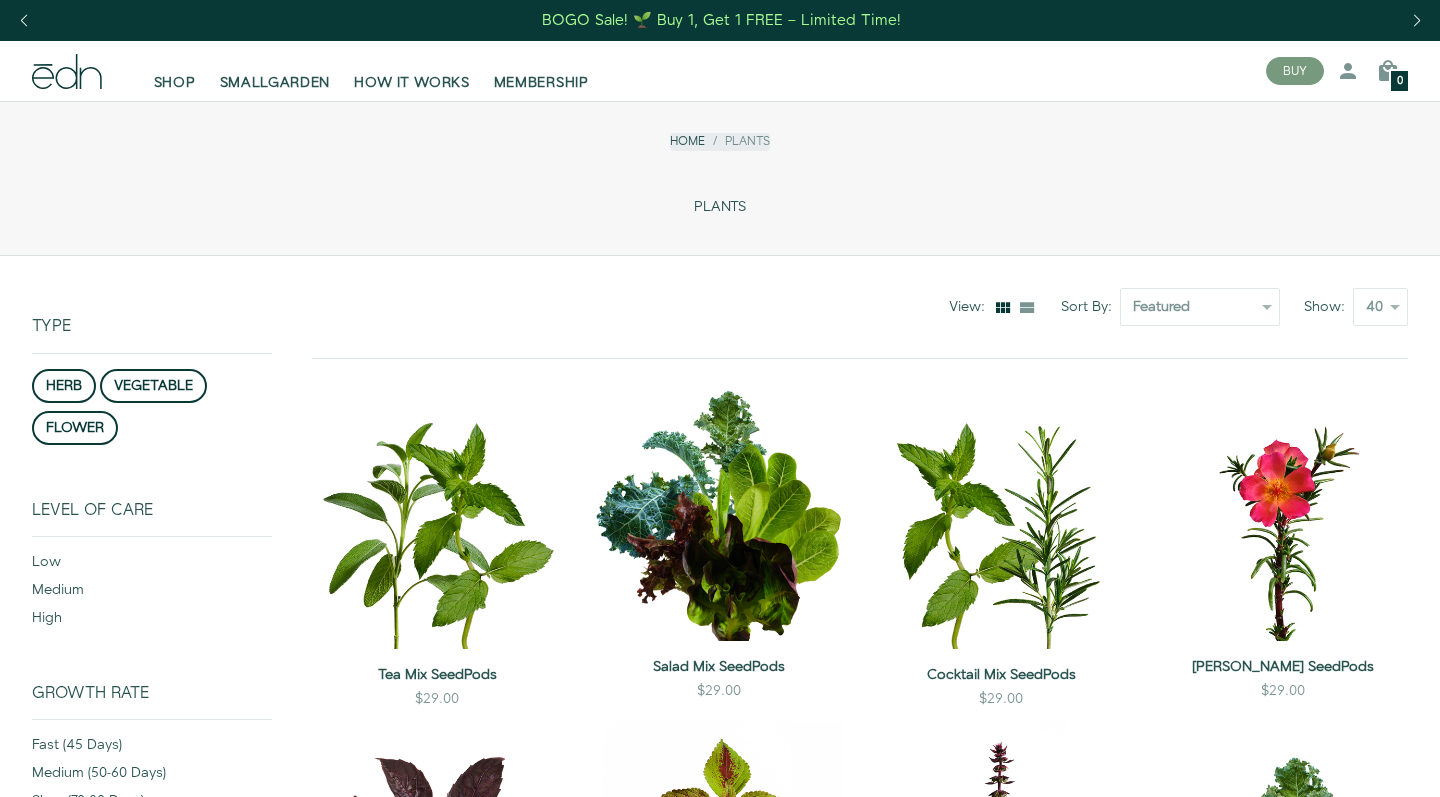 scroll, scrollTop: 0, scrollLeft: 0, axis: both 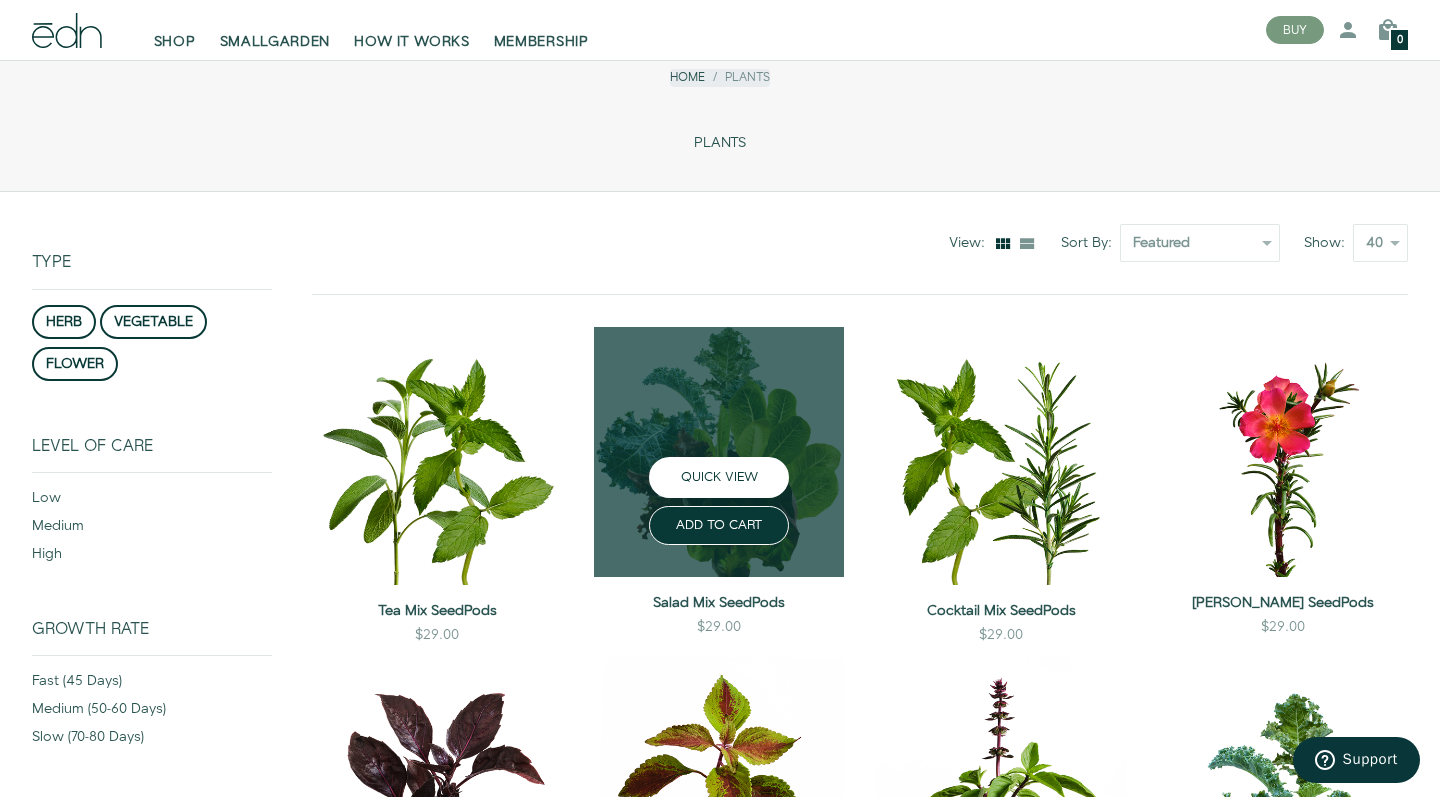 click on "QUICK VIEW" at bounding box center (719, 477) 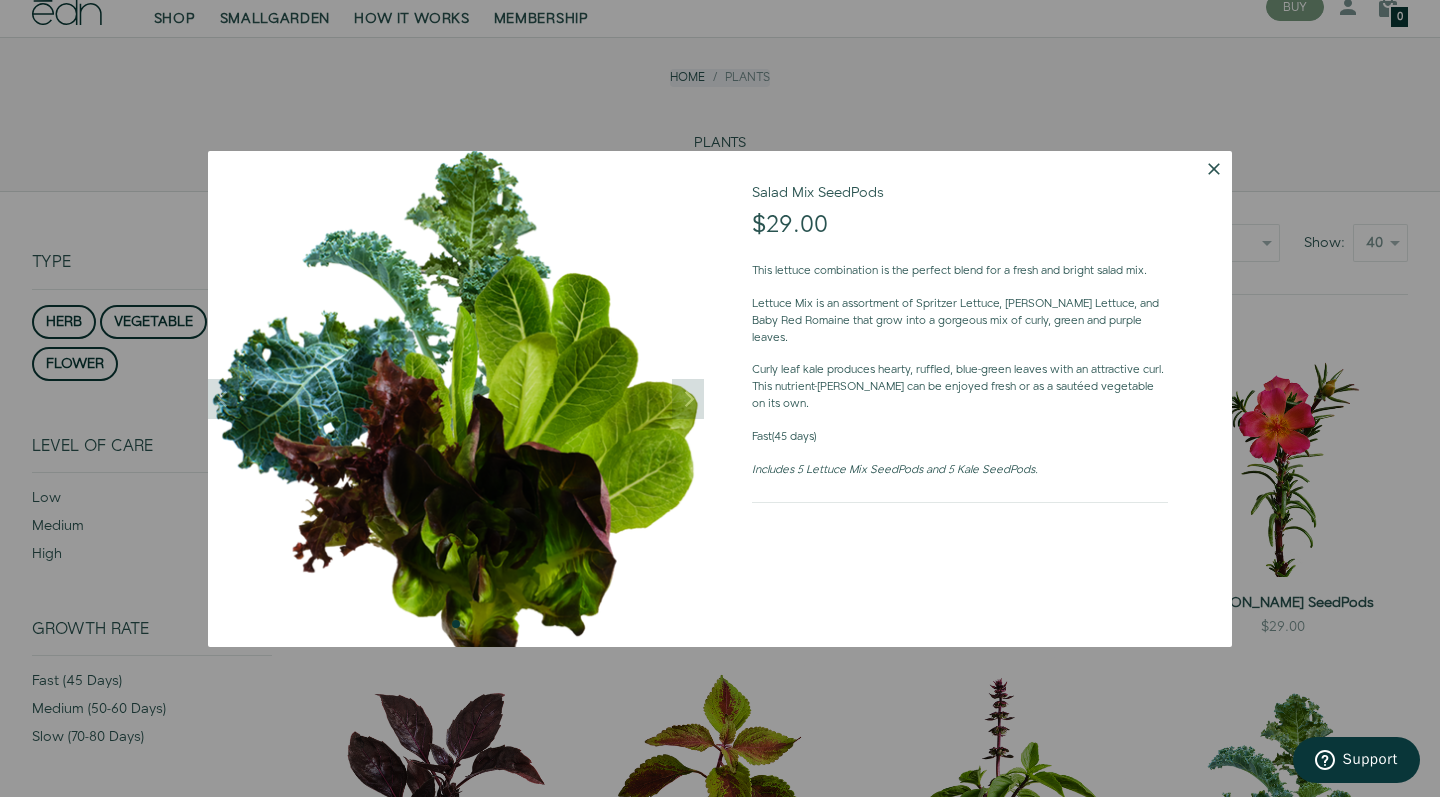click at bounding box center (1214, 169) 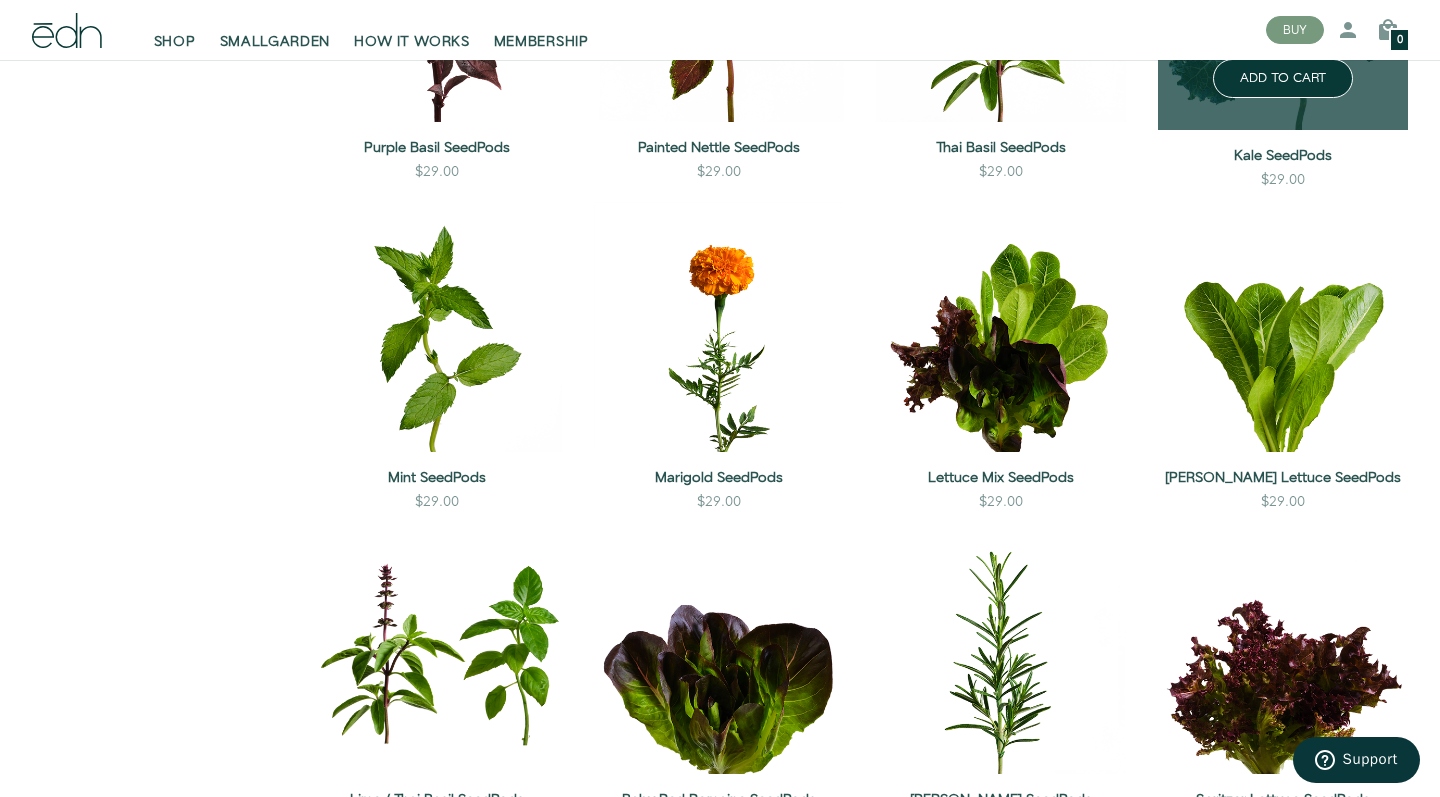 scroll, scrollTop: 850, scrollLeft: 0, axis: vertical 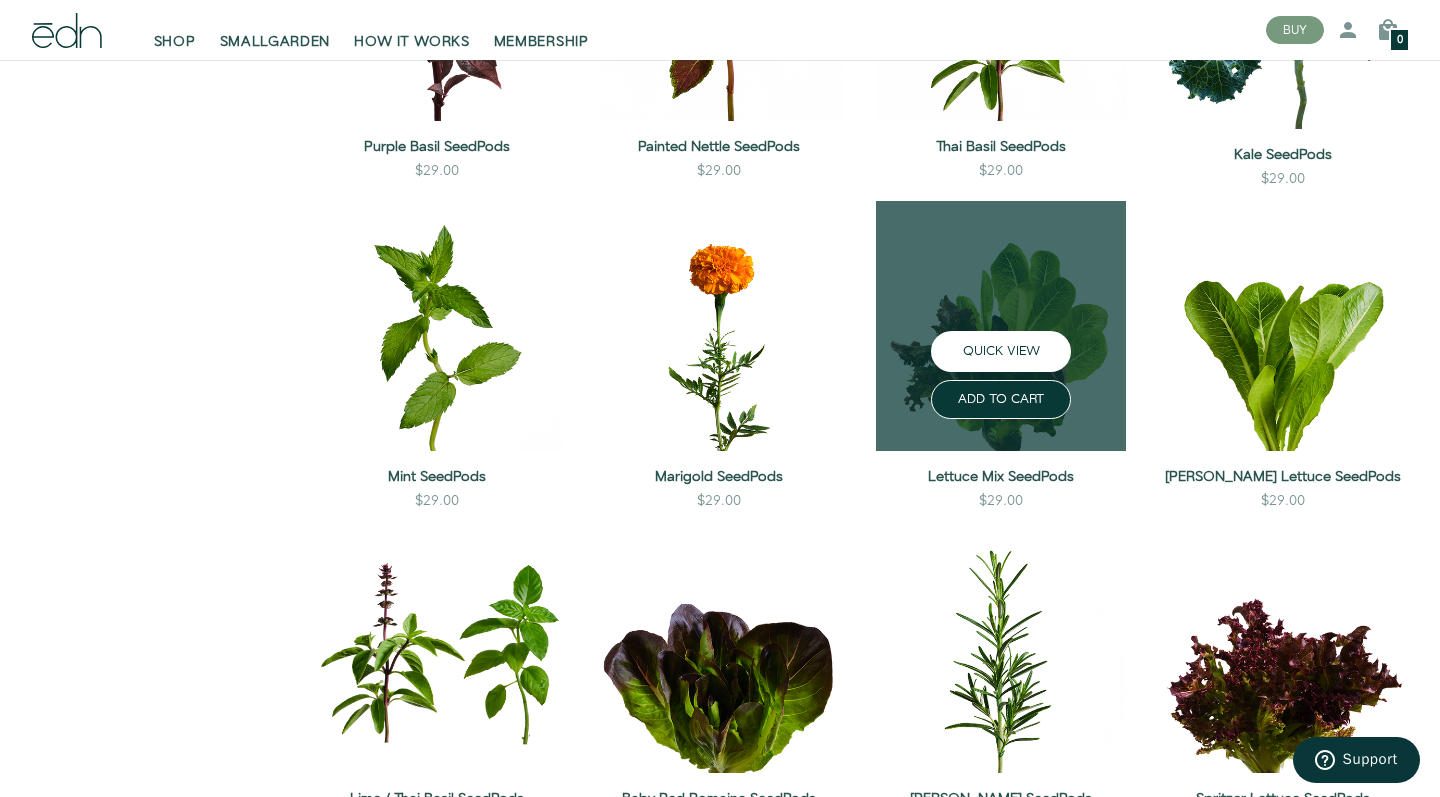 click on "QUICK VIEW" at bounding box center [1001, 351] 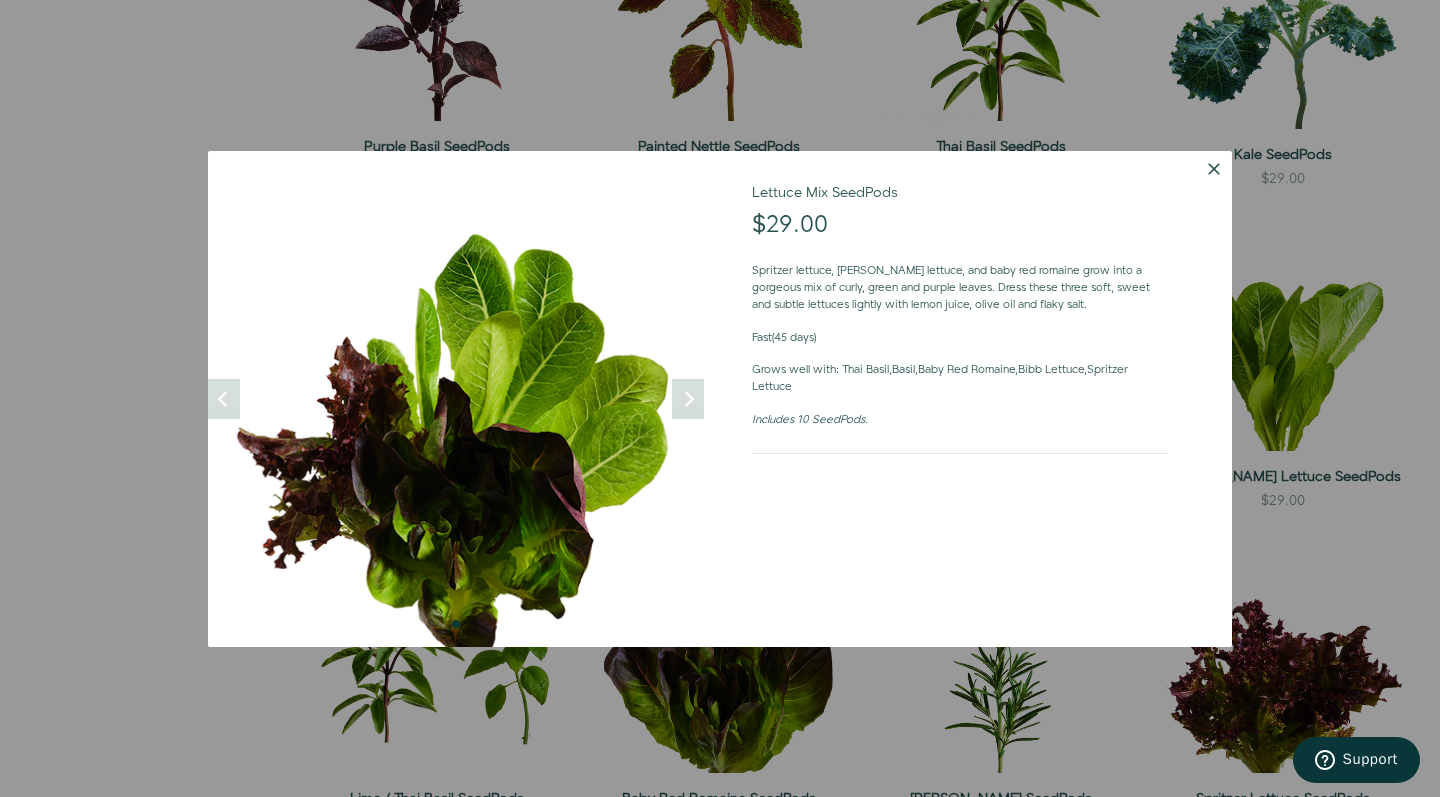 click at bounding box center (1214, 169) 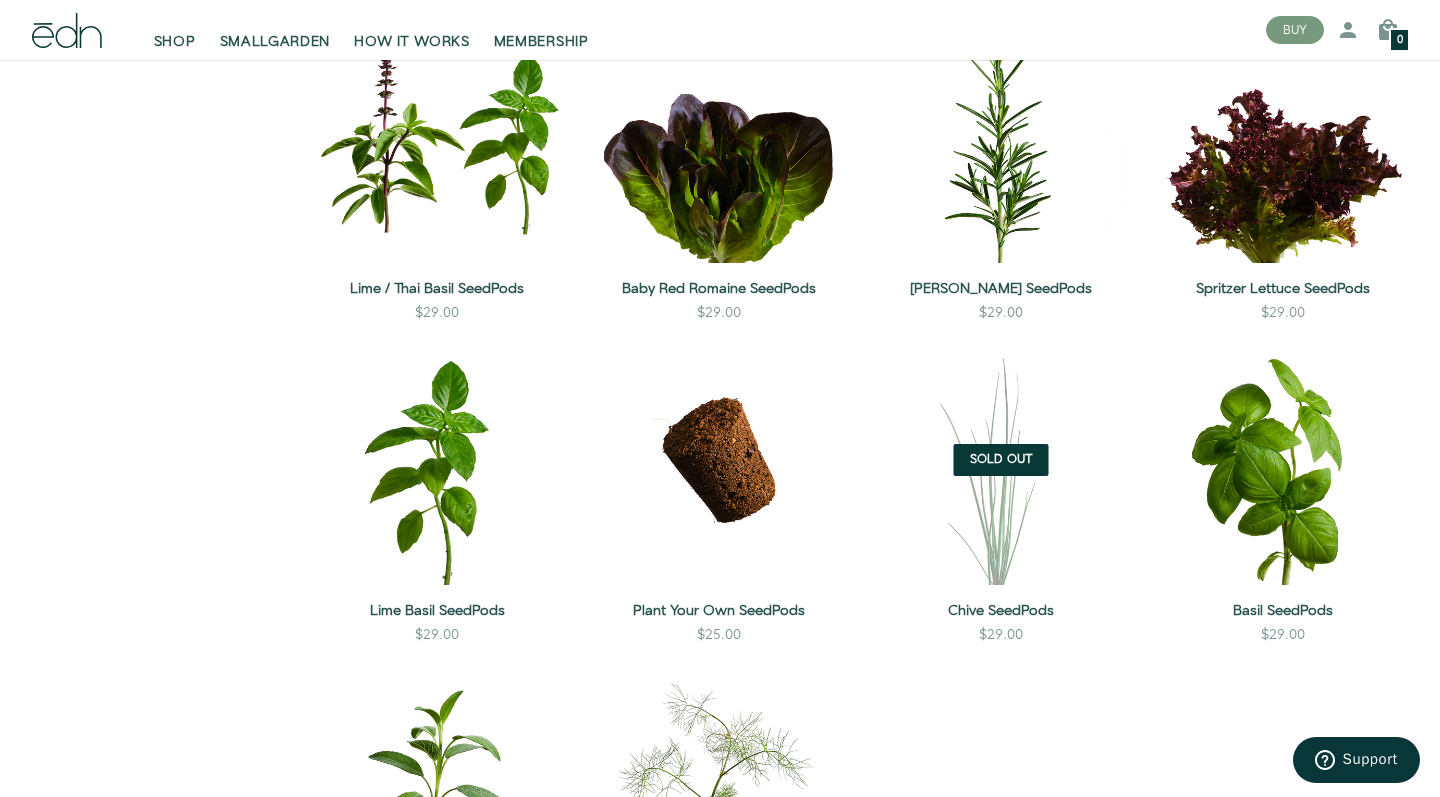 scroll, scrollTop: 1361, scrollLeft: 0, axis: vertical 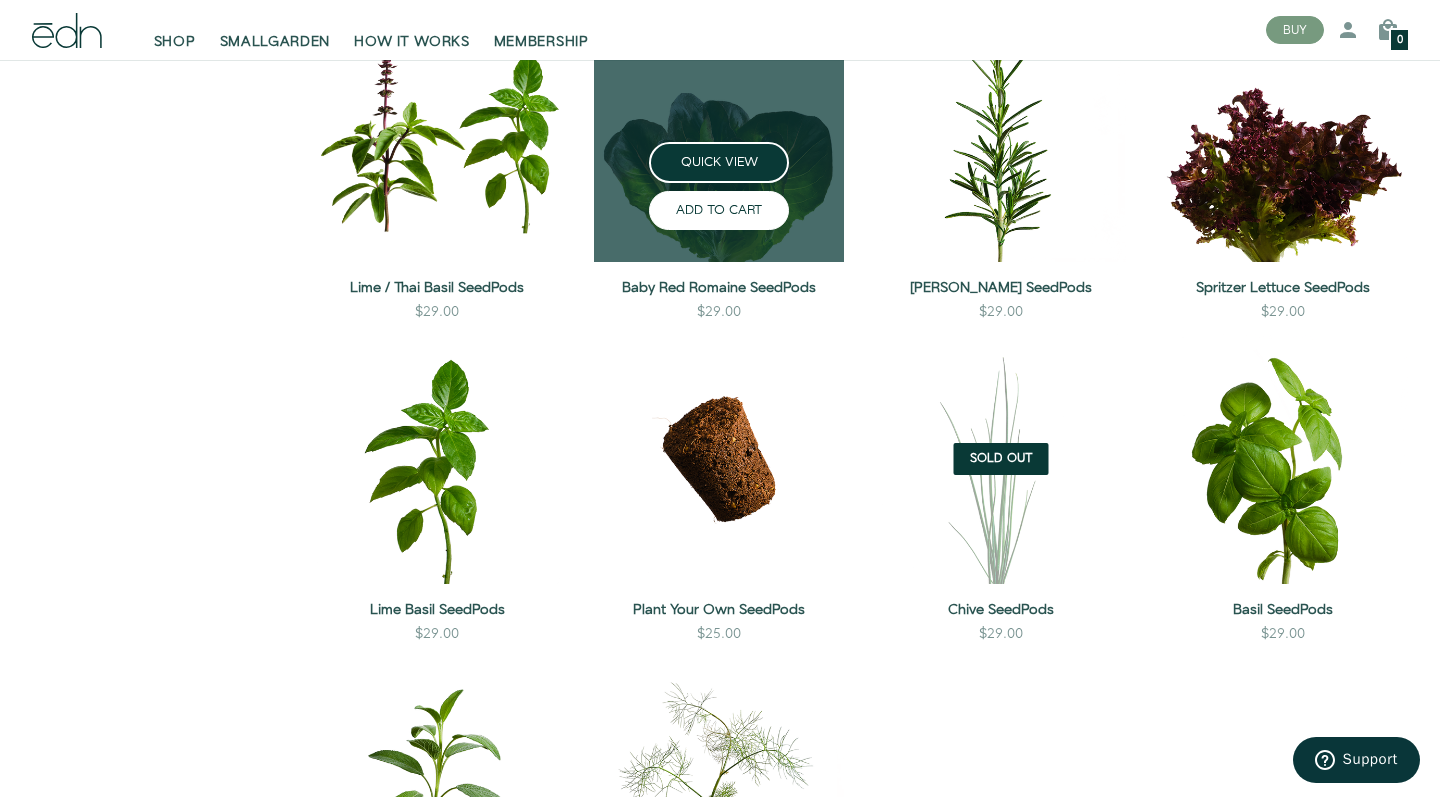 click on "ADD TO CART" at bounding box center (719, 210) 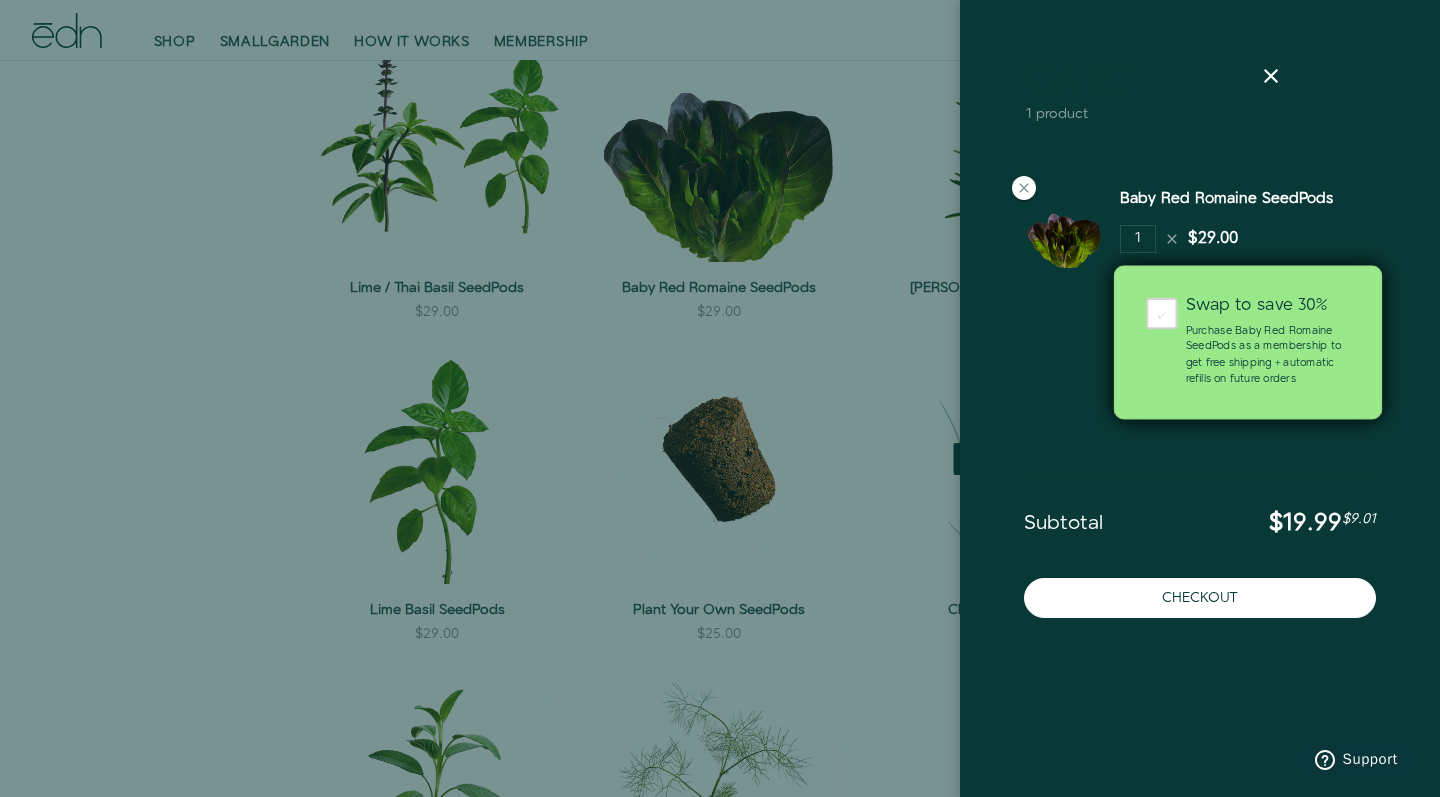 click on "Purchase Baby Red Romaine SeedPods as a membership to get free shipping + automatic refills on future orders" at bounding box center (1268, 355) 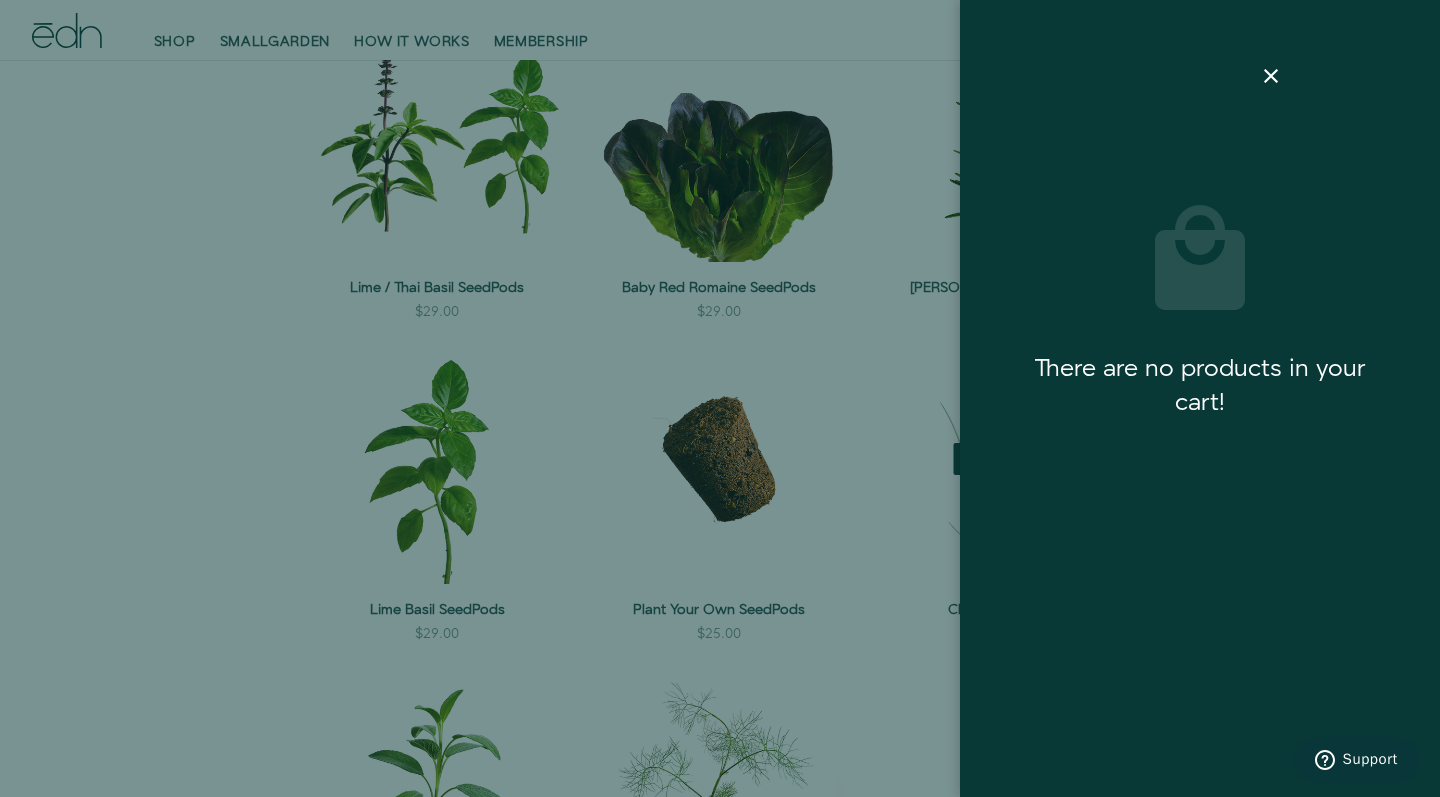click at bounding box center (720, 398) 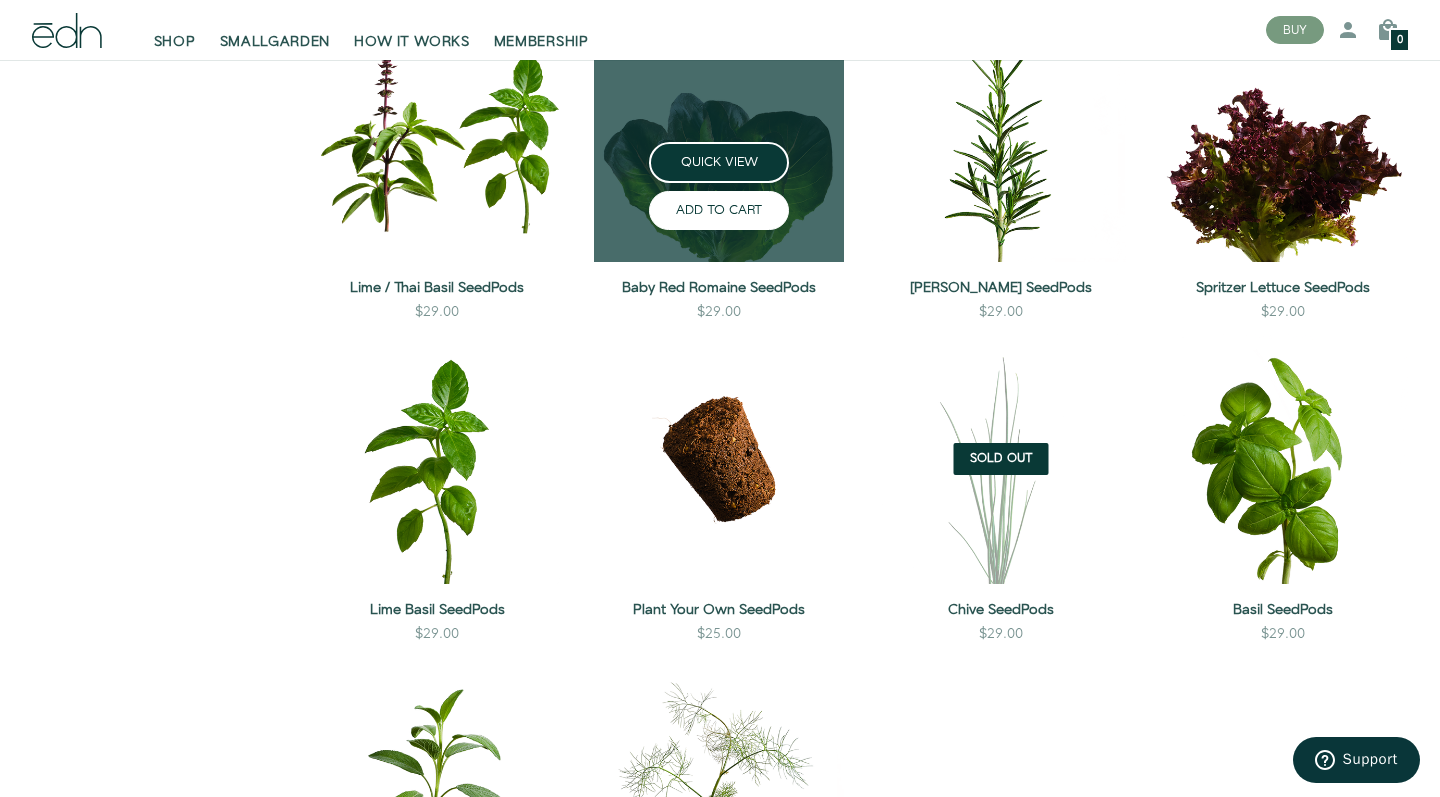 click on "ADD TO CART" at bounding box center [719, 210] 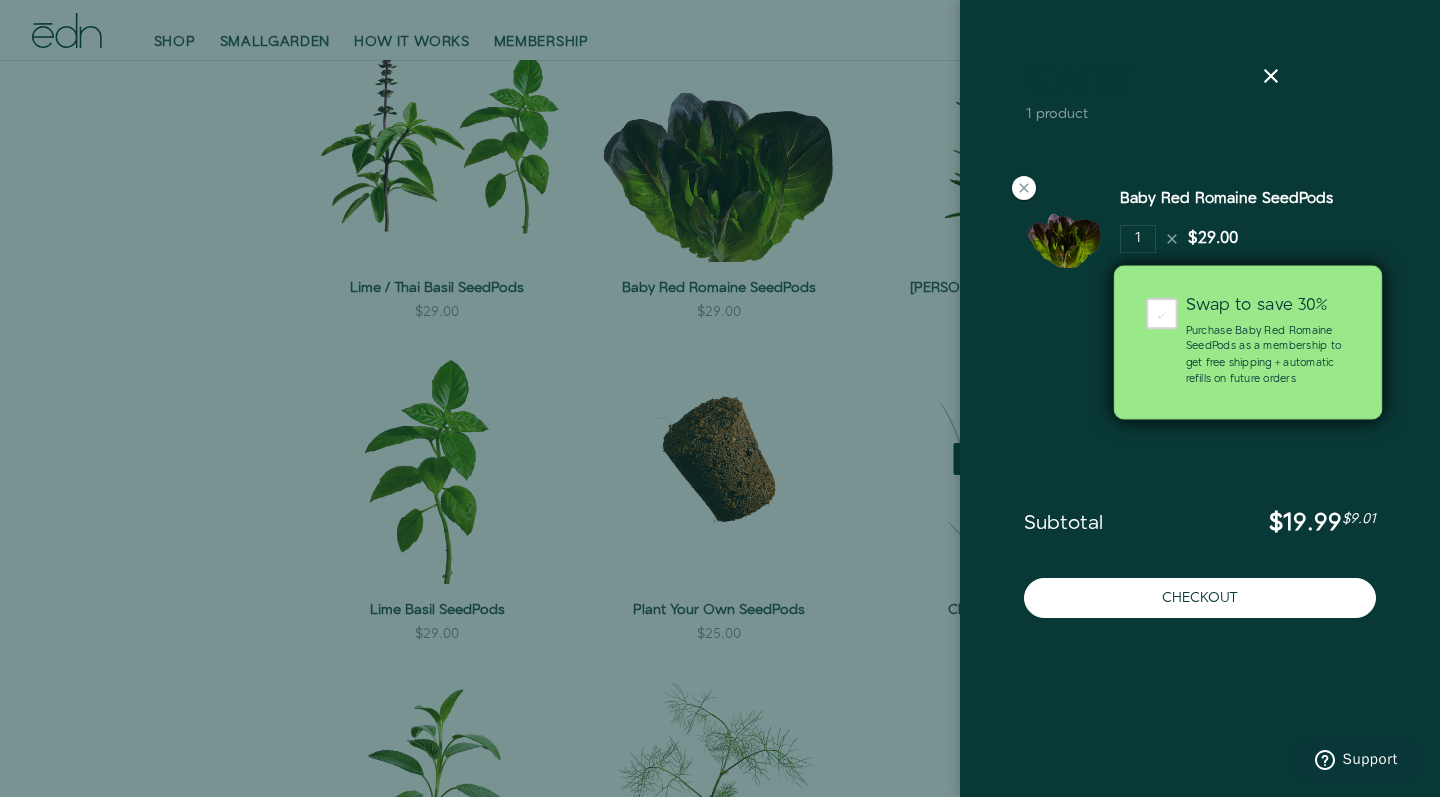 click on "Purchase Baby Red Romaine SeedPods as a membership to get free shipping + automatic refills on future orders" at bounding box center (1268, 355) 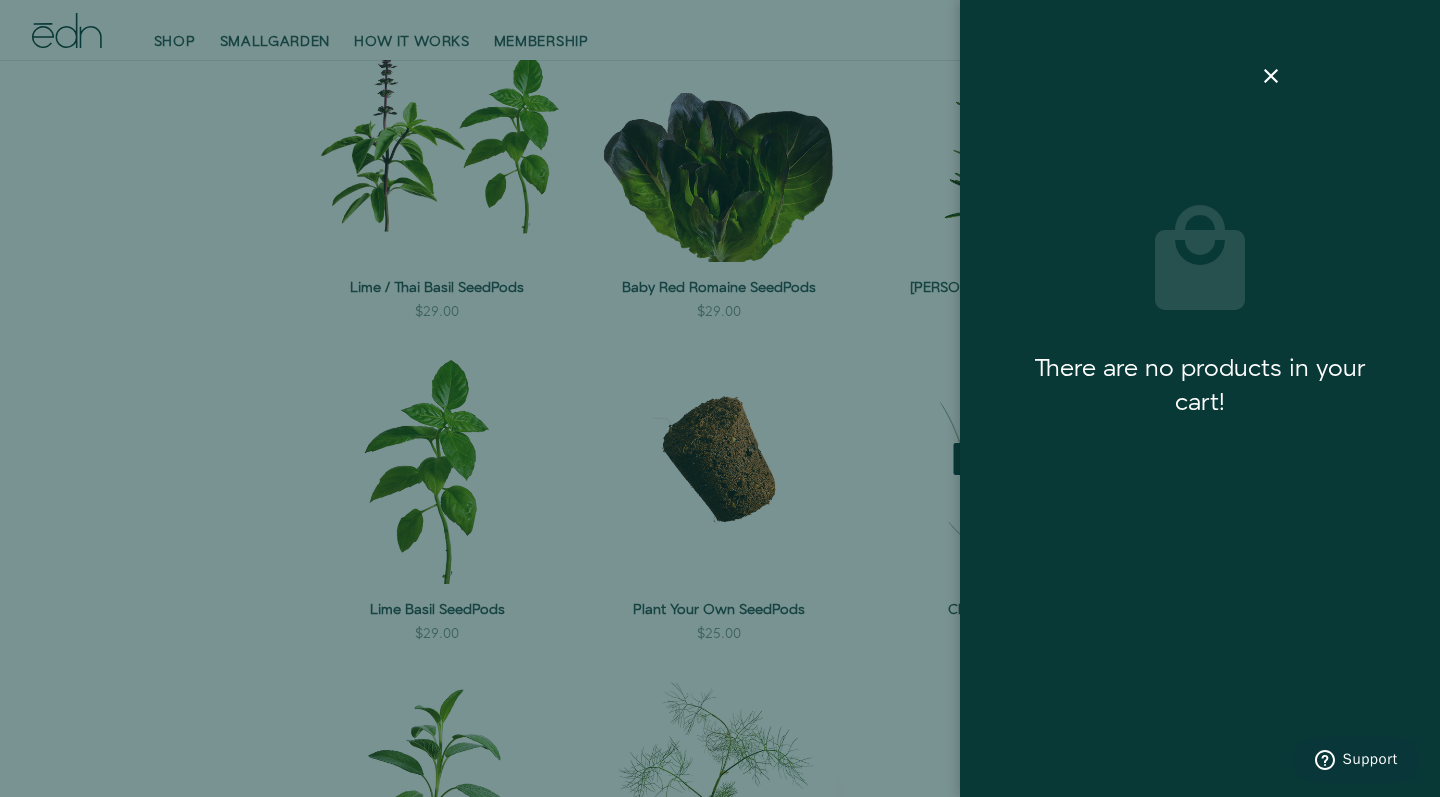 click at bounding box center [720, 398] 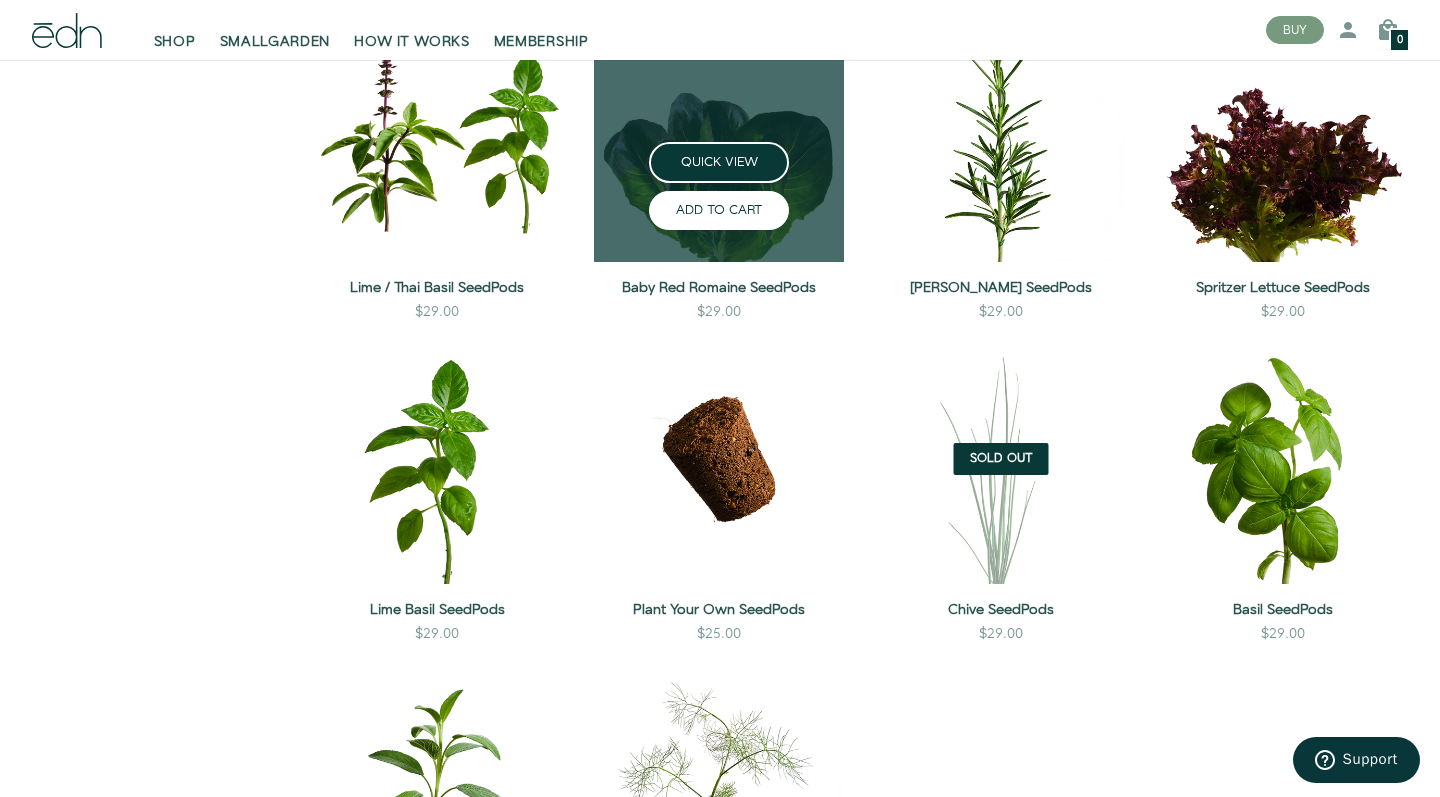 click on "ADD TO CART" at bounding box center (719, 210) 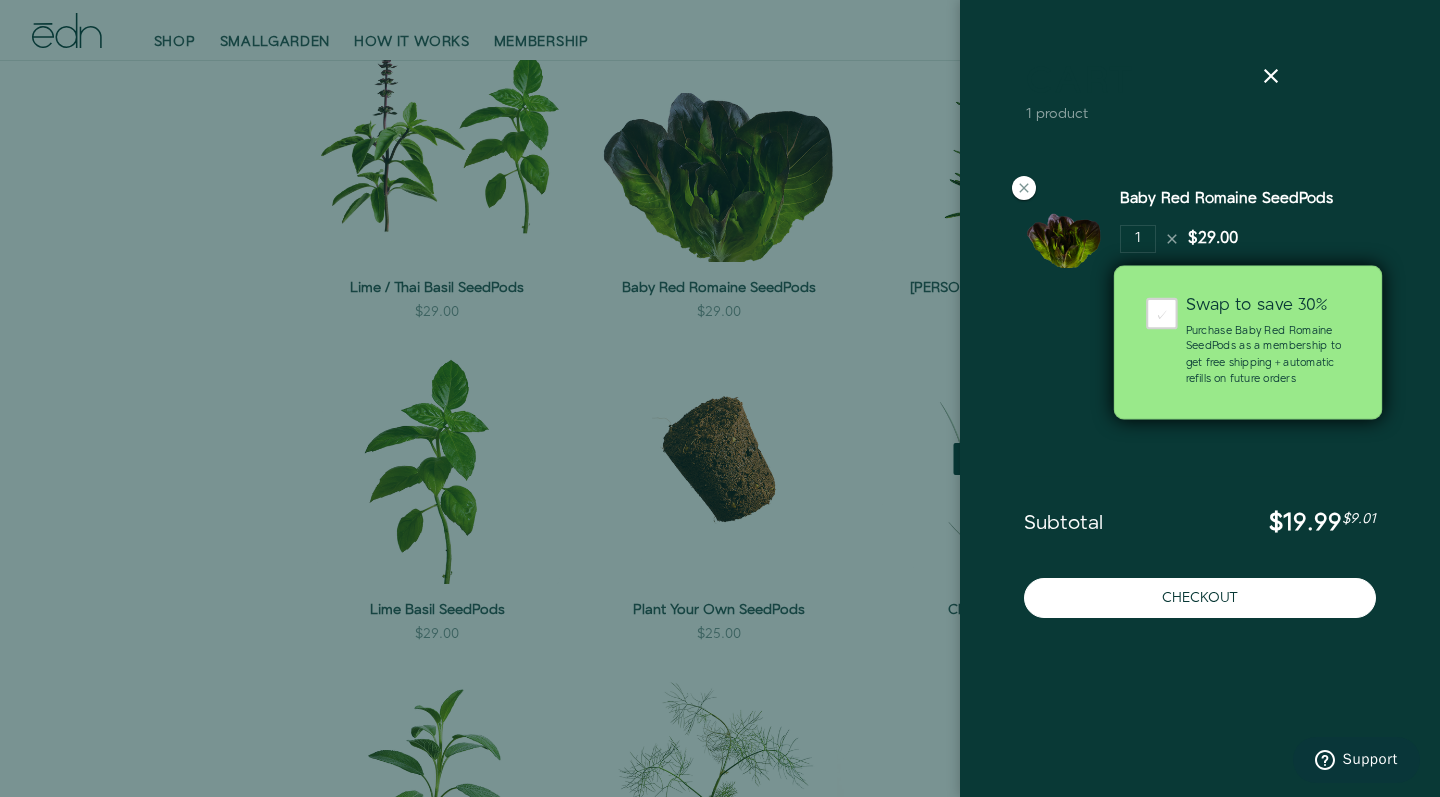 click on "Purchase Baby Red Romaine SeedPods as a membership to get free shipping + automatic refills on future orders" at bounding box center [1268, 355] 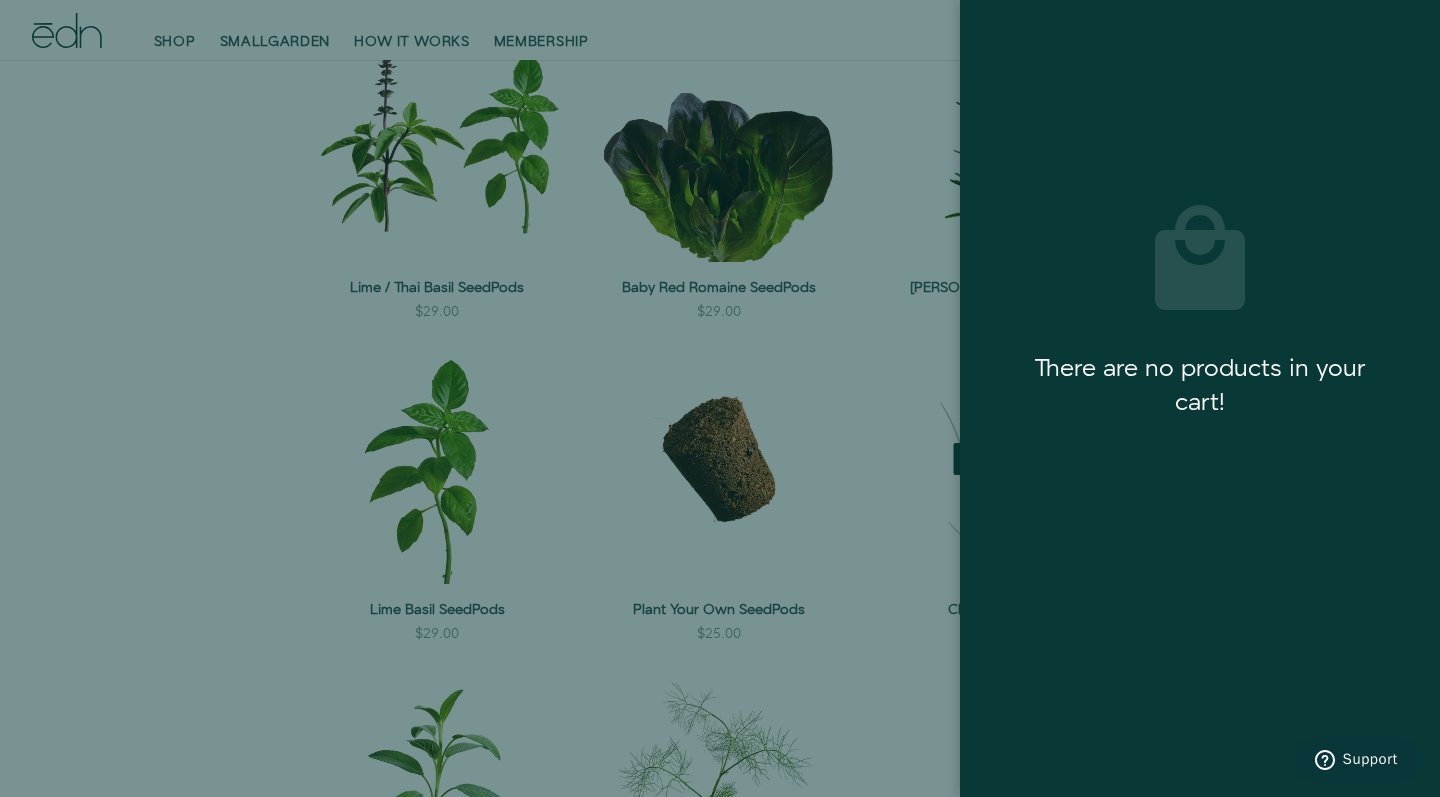 click at bounding box center (1271, 76) 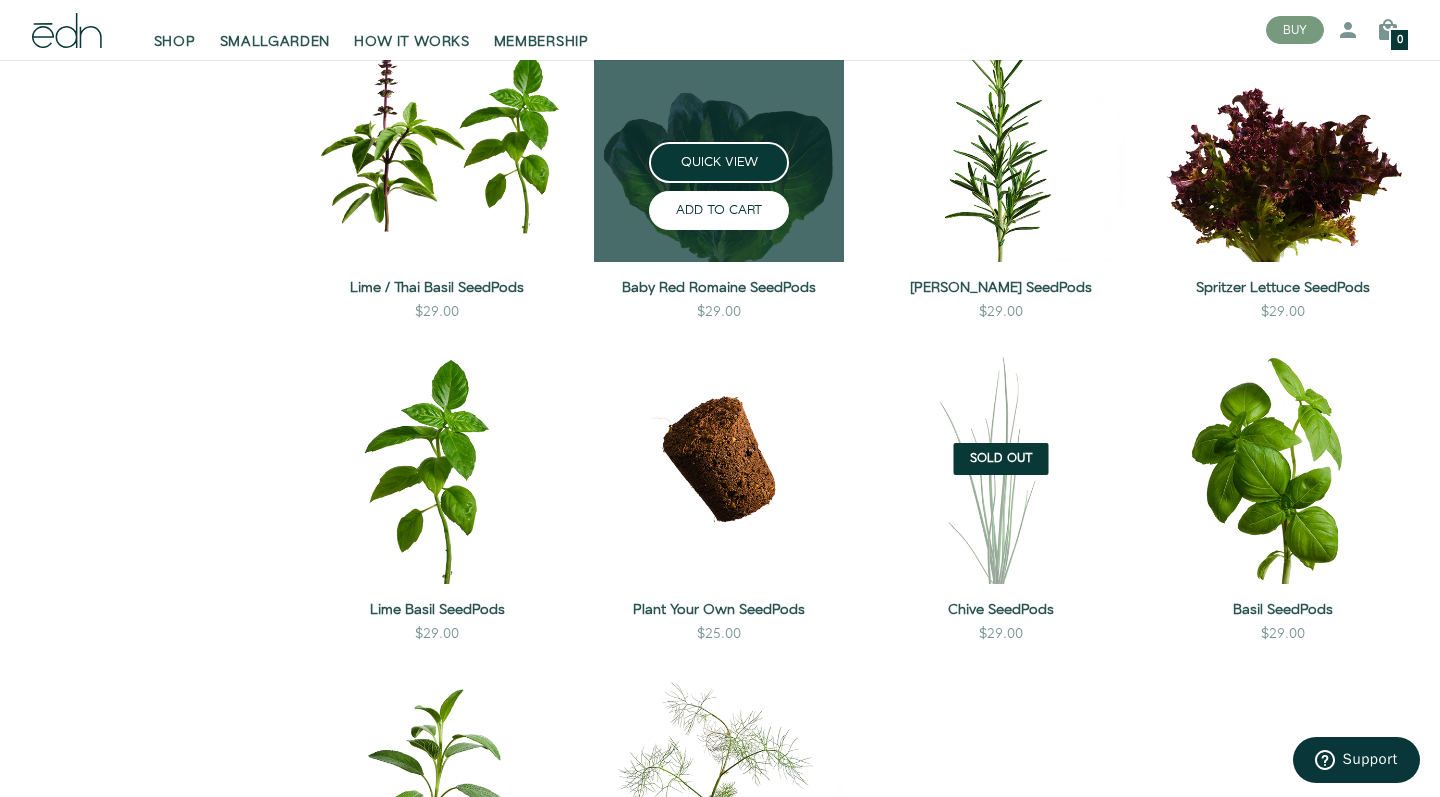 click on "ADD TO CART" at bounding box center (719, 210) 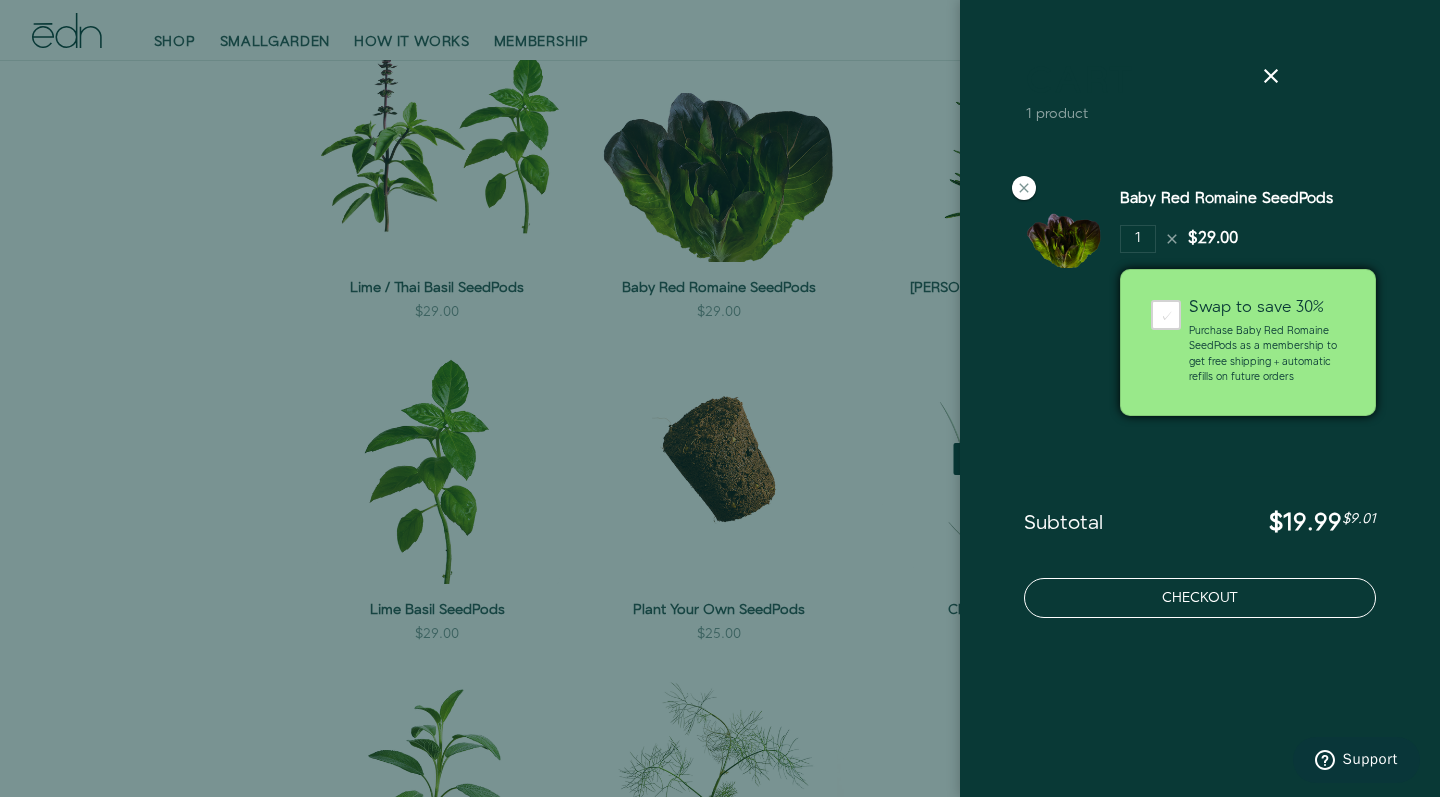 click on "Checkout" at bounding box center (1200, 598) 